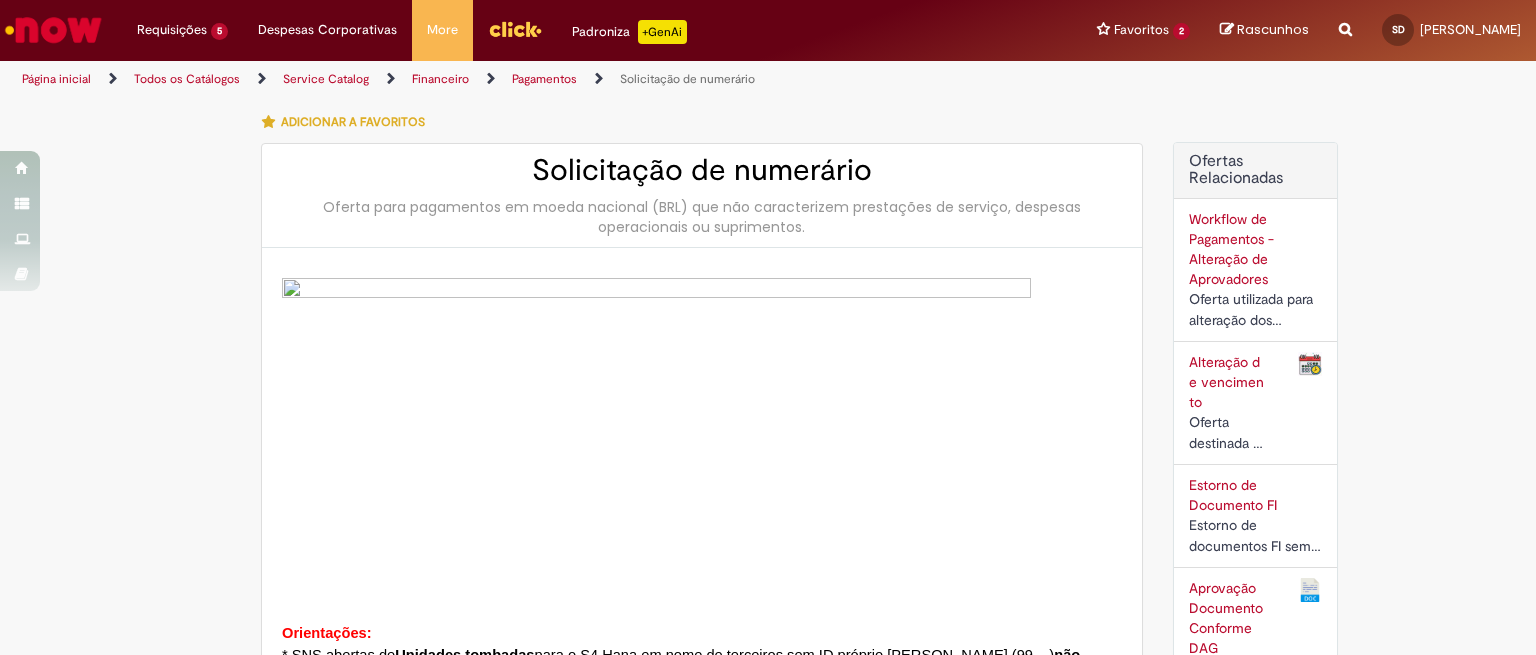 scroll, scrollTop: 0, scrollLeft: 0, axis: both 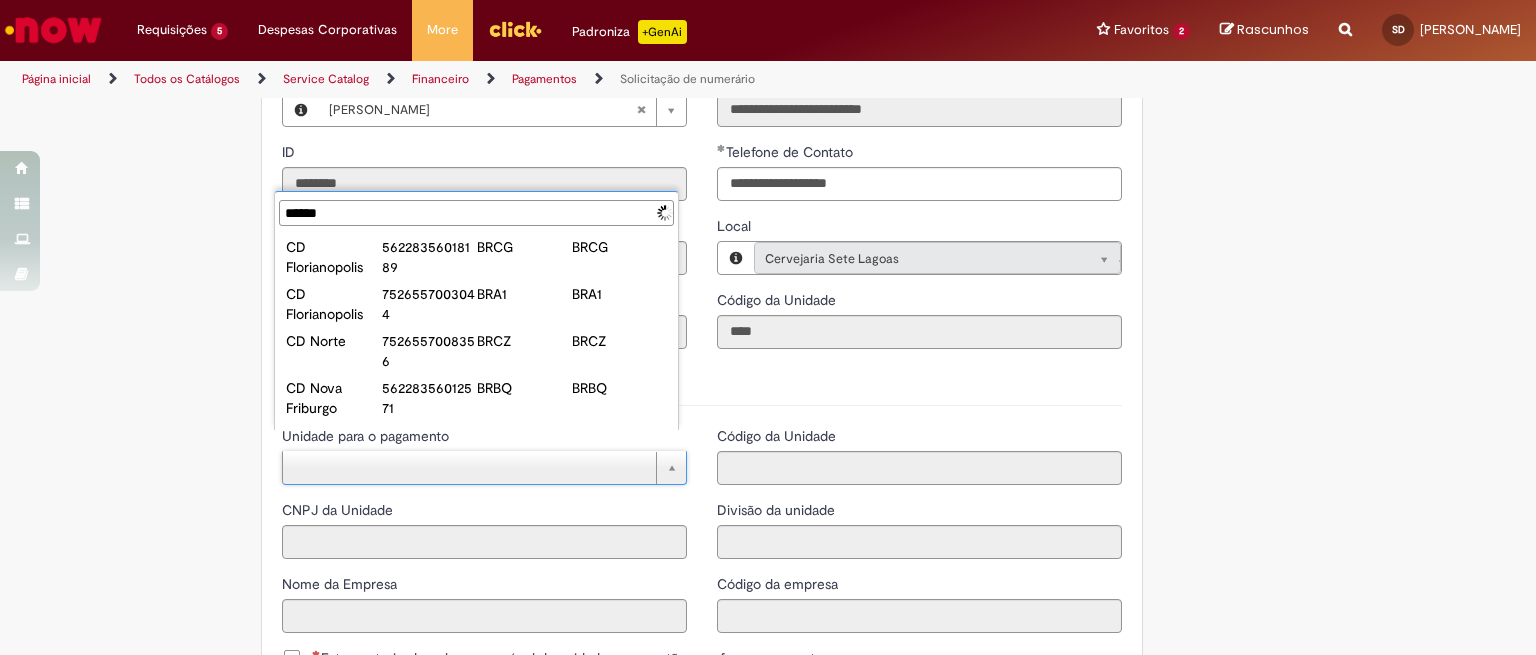 type on "*******" 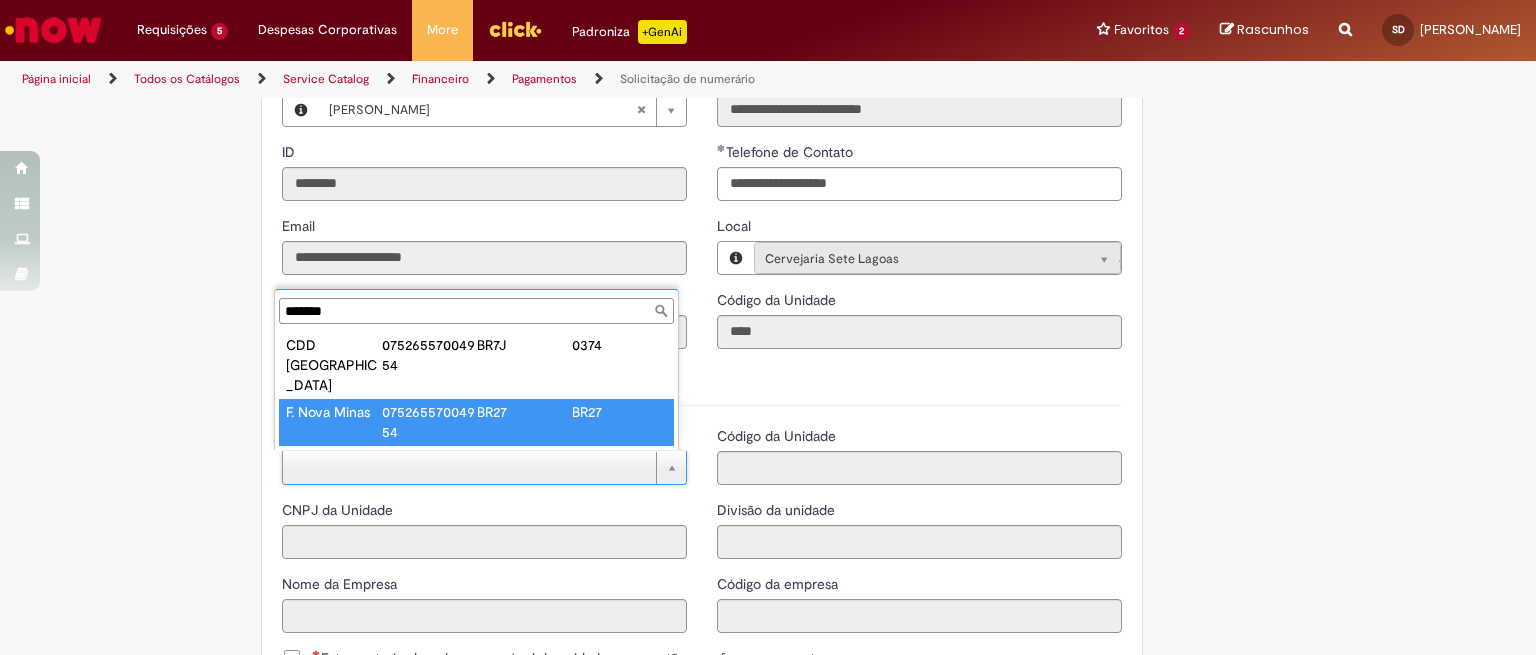 type on "**********" 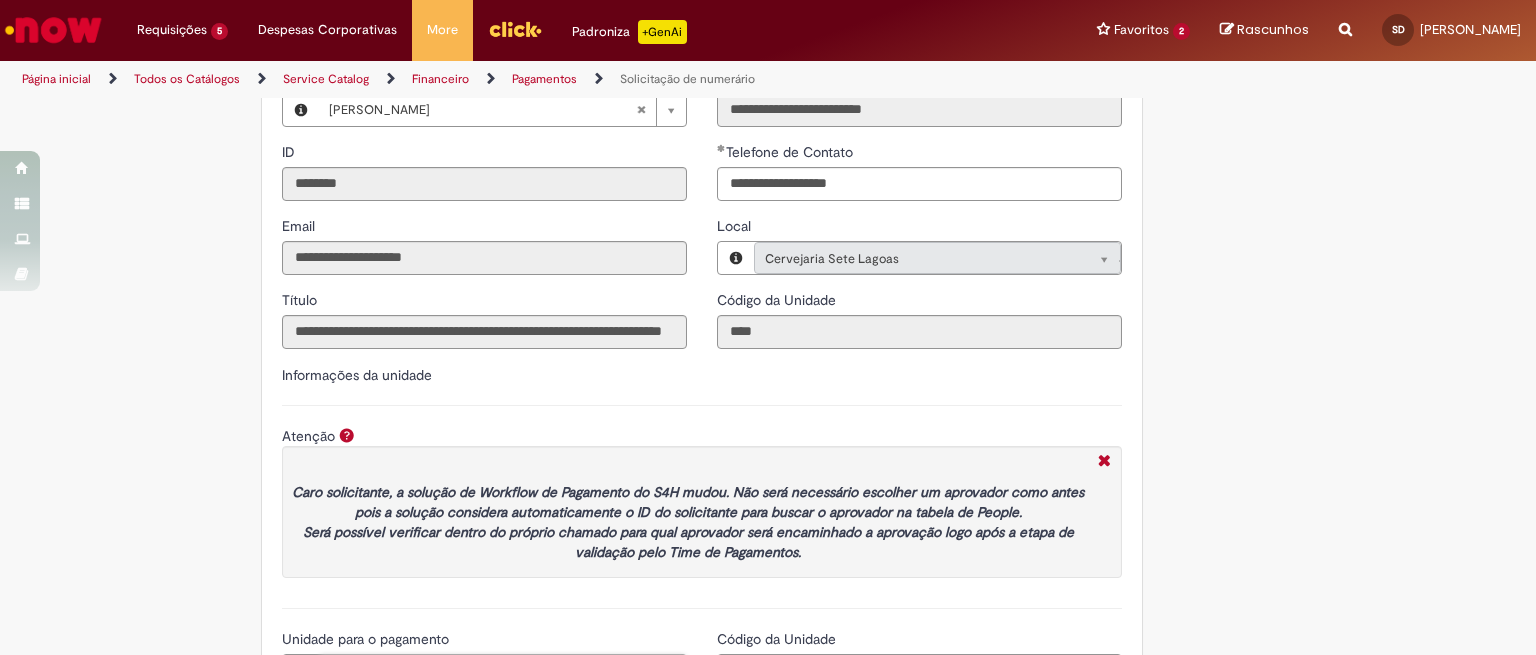 type on "**********" 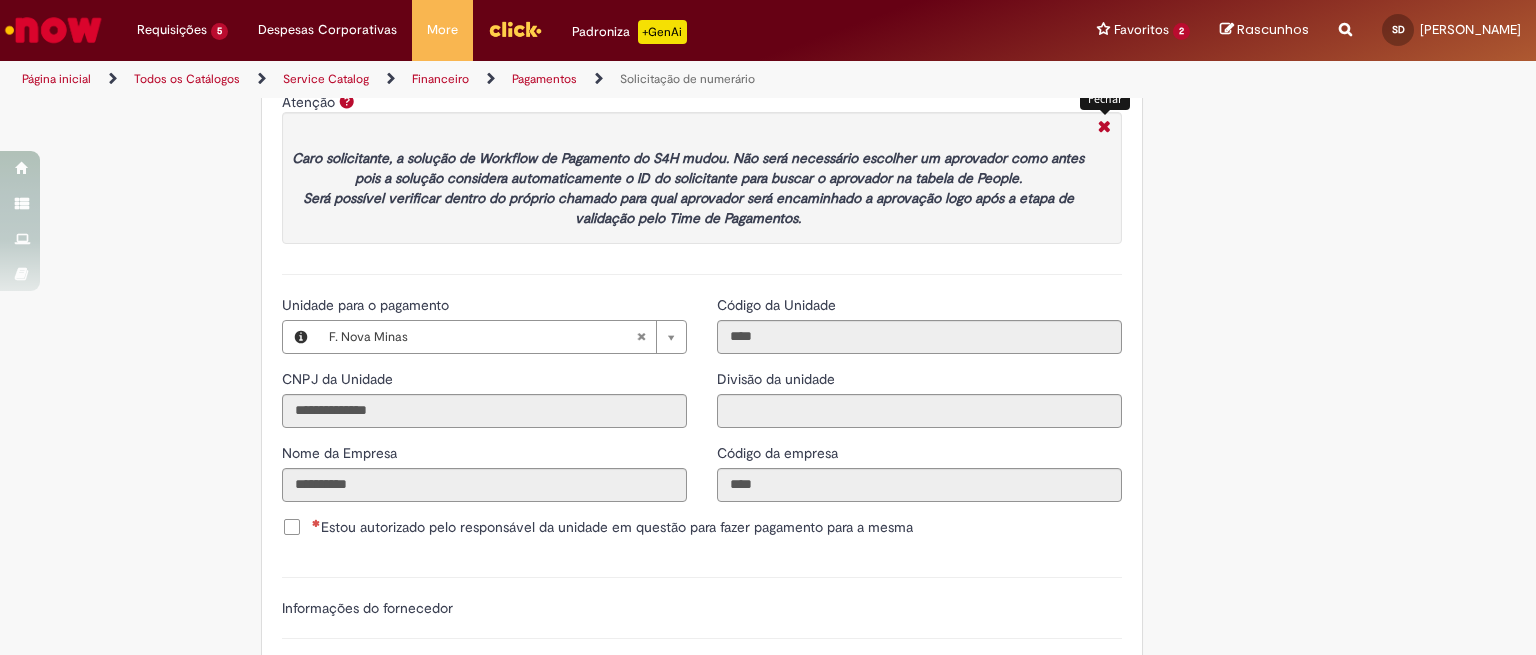 click at bounding box center (1104, 128) 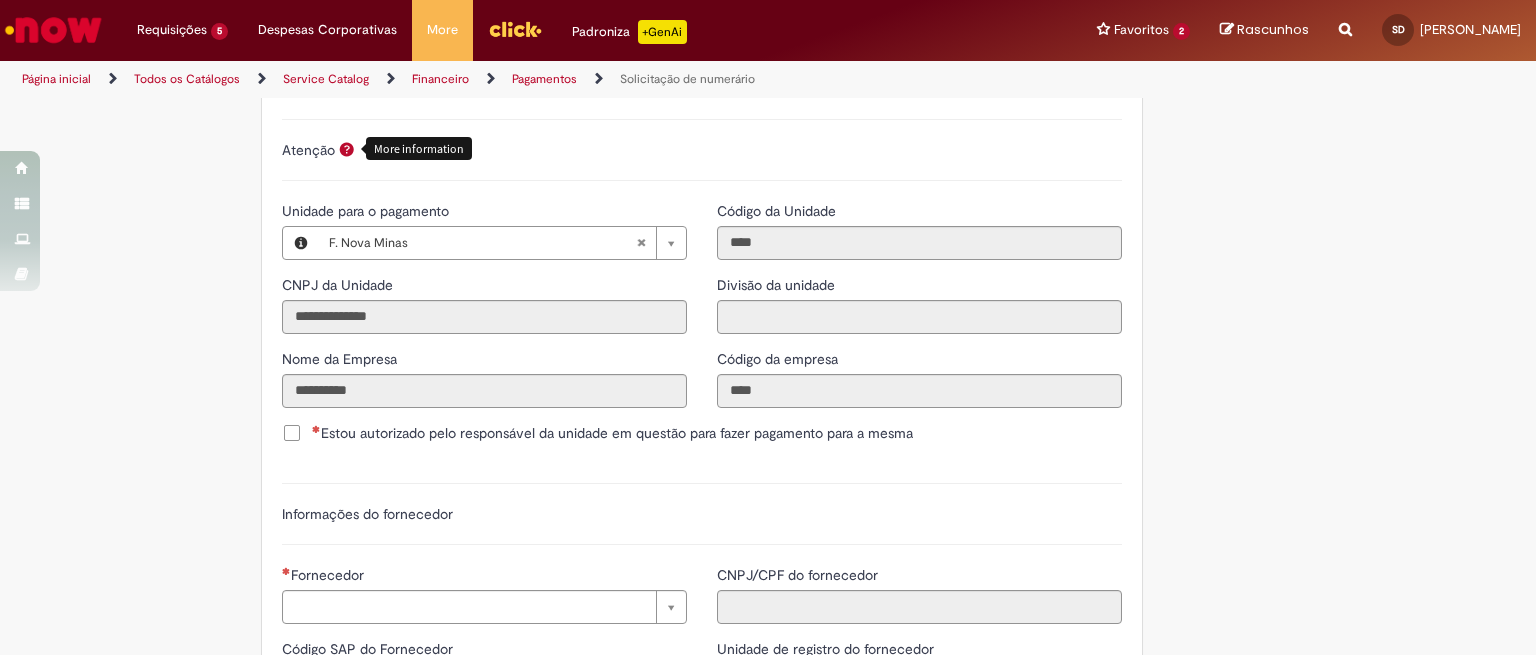 scroll, scrollTop: 2369, scrollLeft: 0, axis: vertical 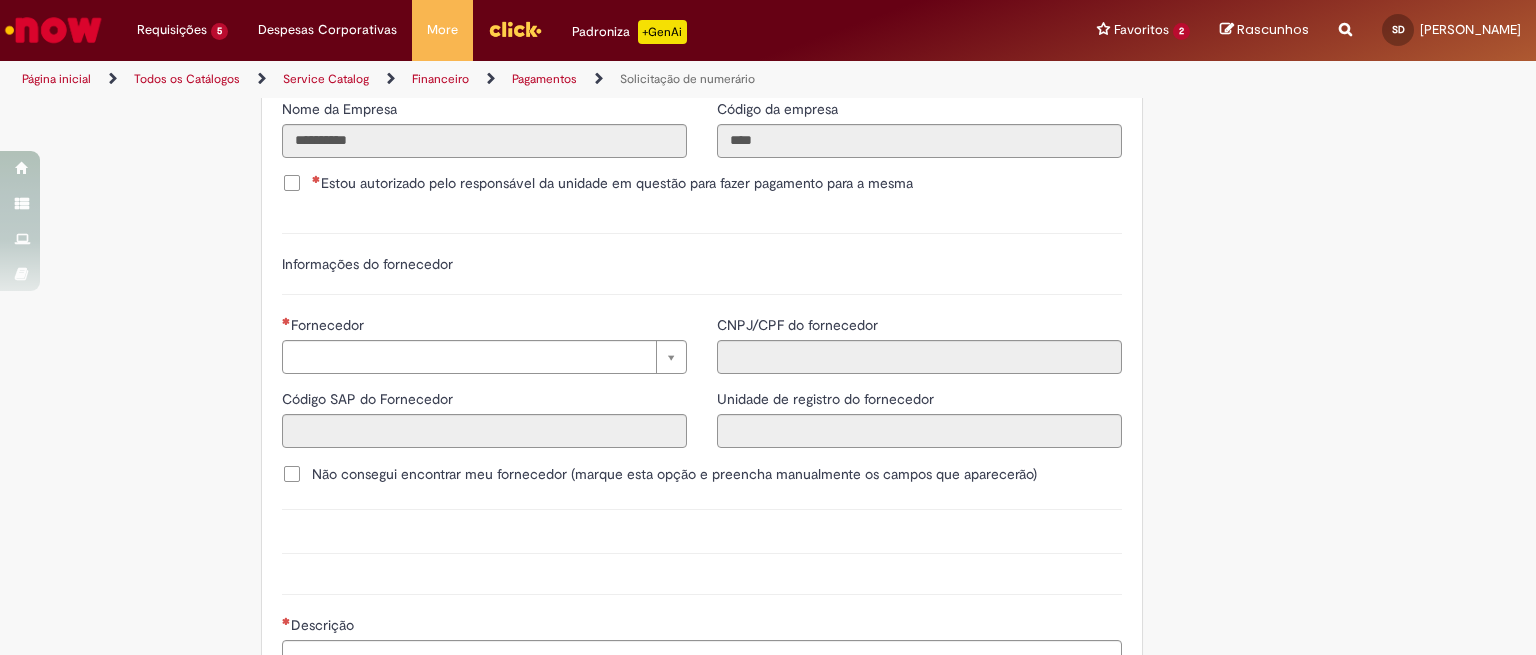 click on "Estou autorizado pelo responsável da unidade em questão para fazer pagamento para a mesma" at bounding box center [612, 183] 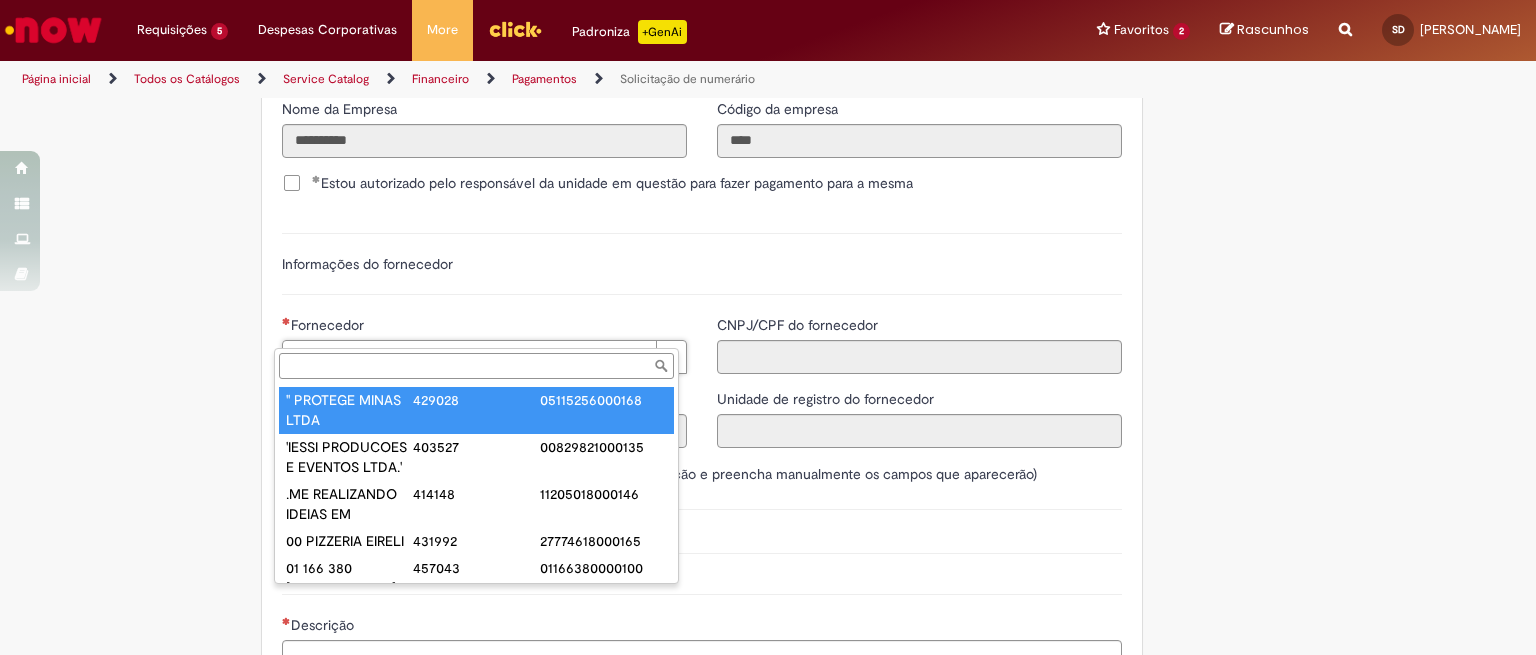 paste on "******" 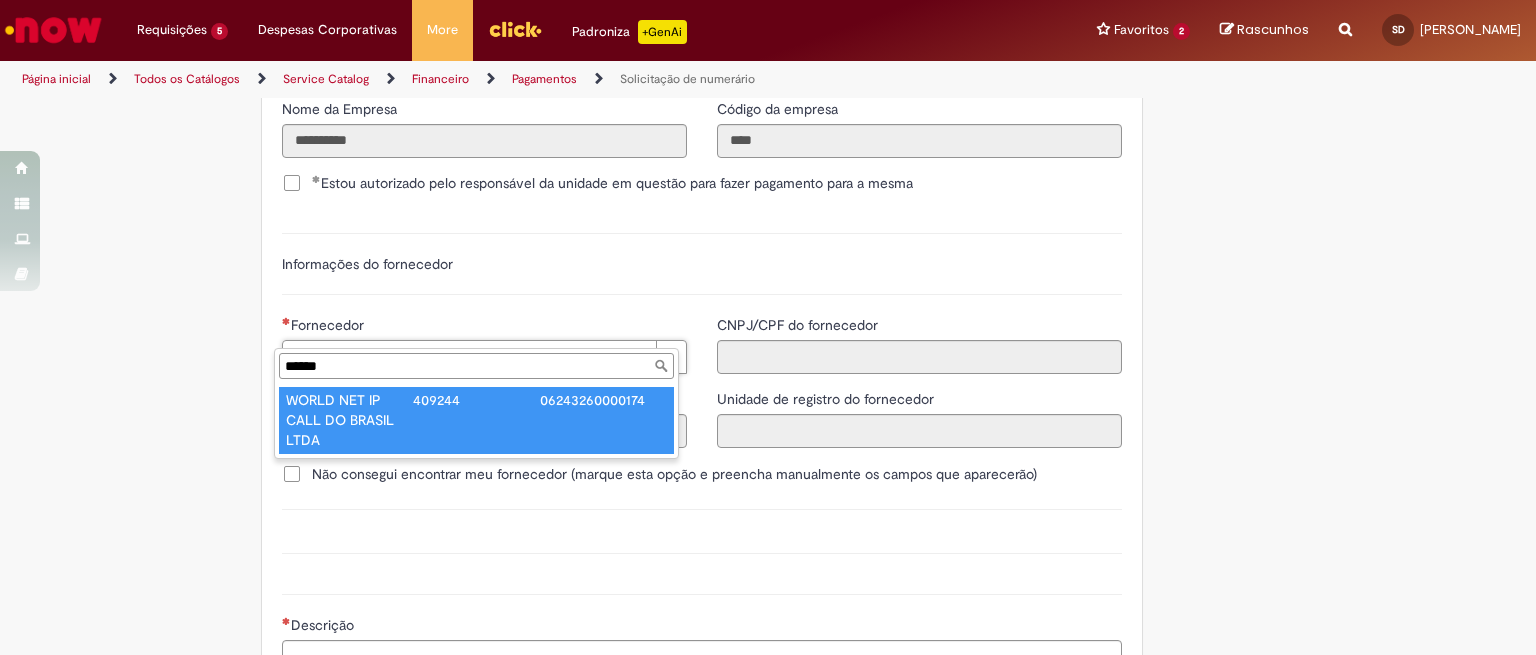 type on "******" 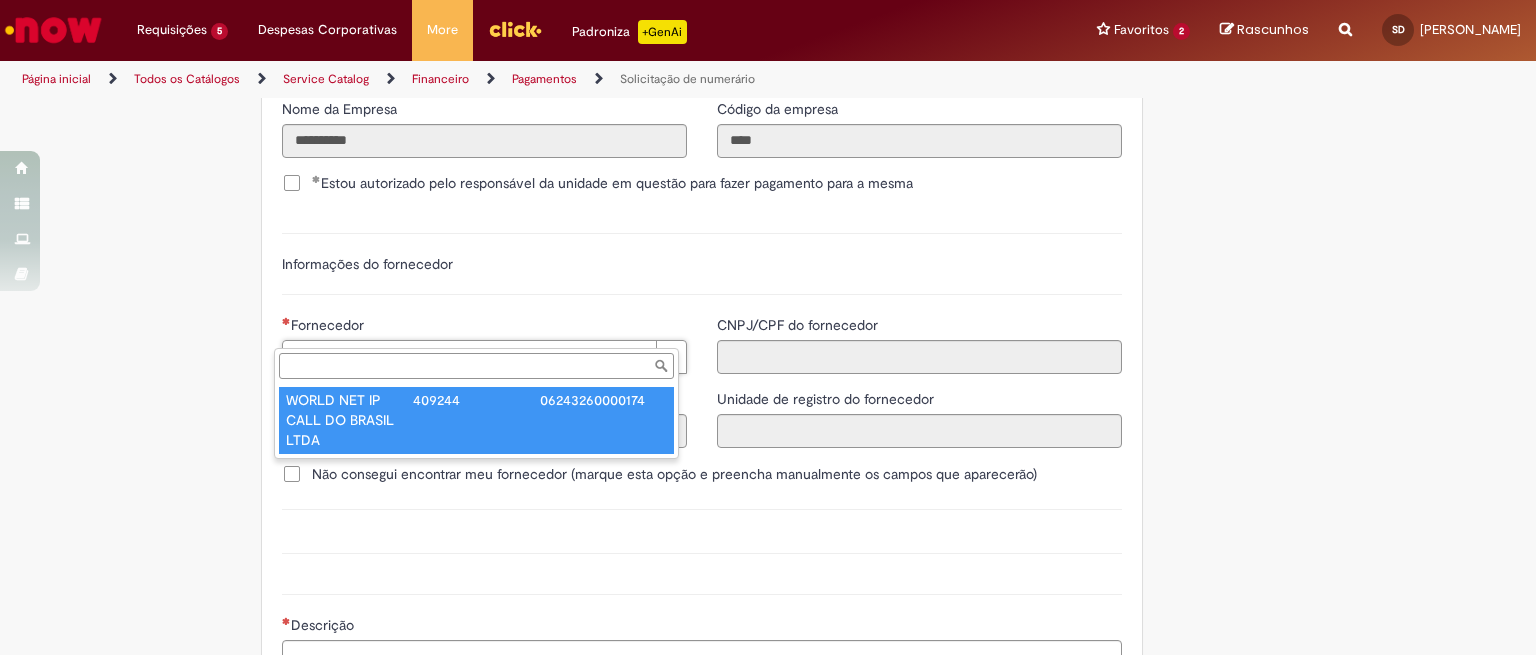 type on "******" 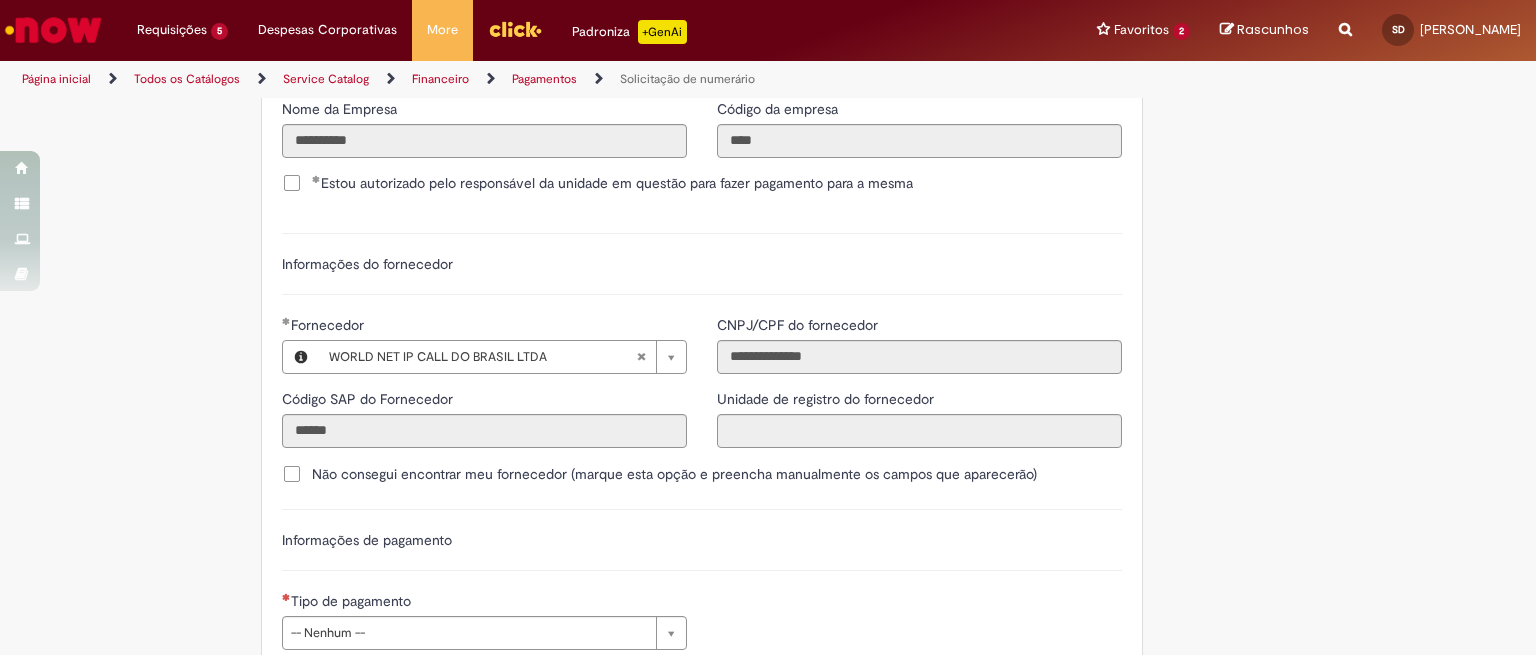 click on "Atenção Por favor, atente-se aos dados informados, pois caso exista alguma divergência entre o Código SAP e o CNPJ/CPF do fornecedor,  o documento SAP não será gerado na etapa da automação .  Não consegui encontrar meu fornecedor (marque esta opção e preencha manualmente os campos que aparecerão) Informações de pagamento" at bounding box center [702, 527] 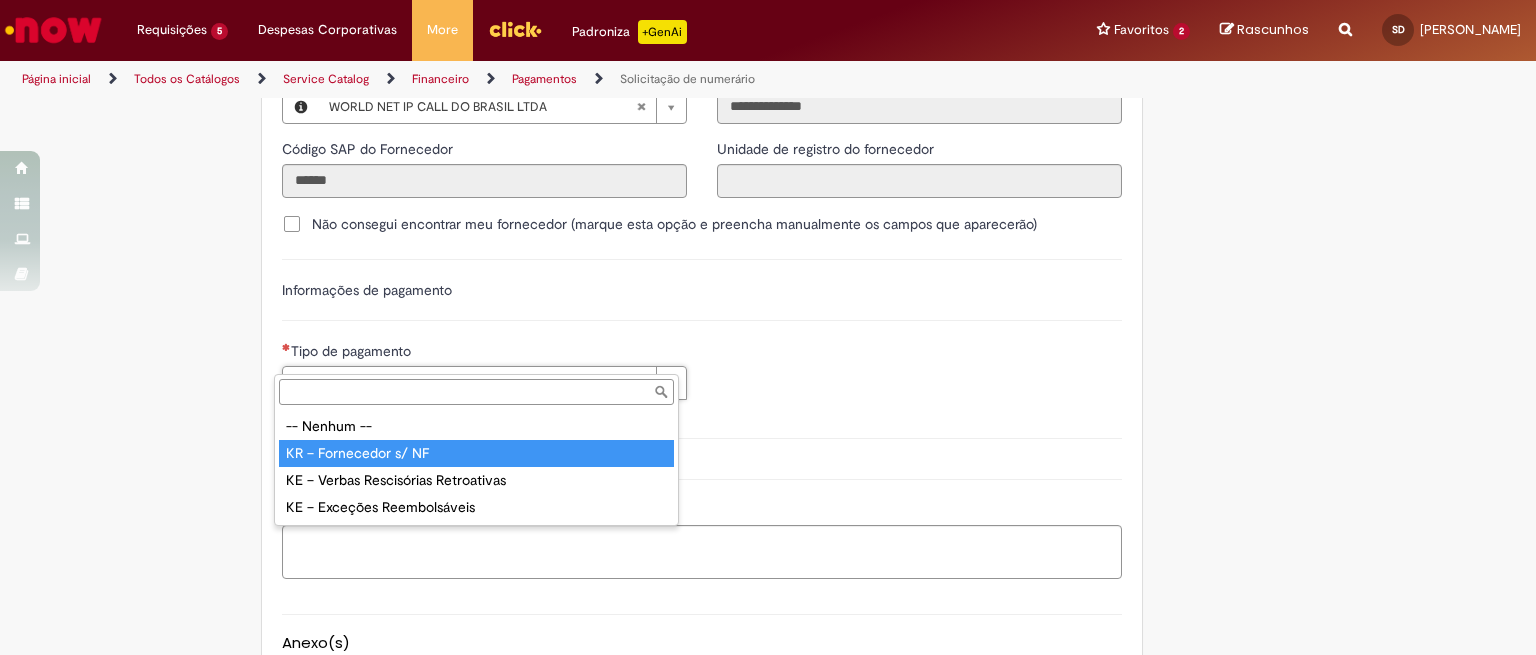 type on "**********" 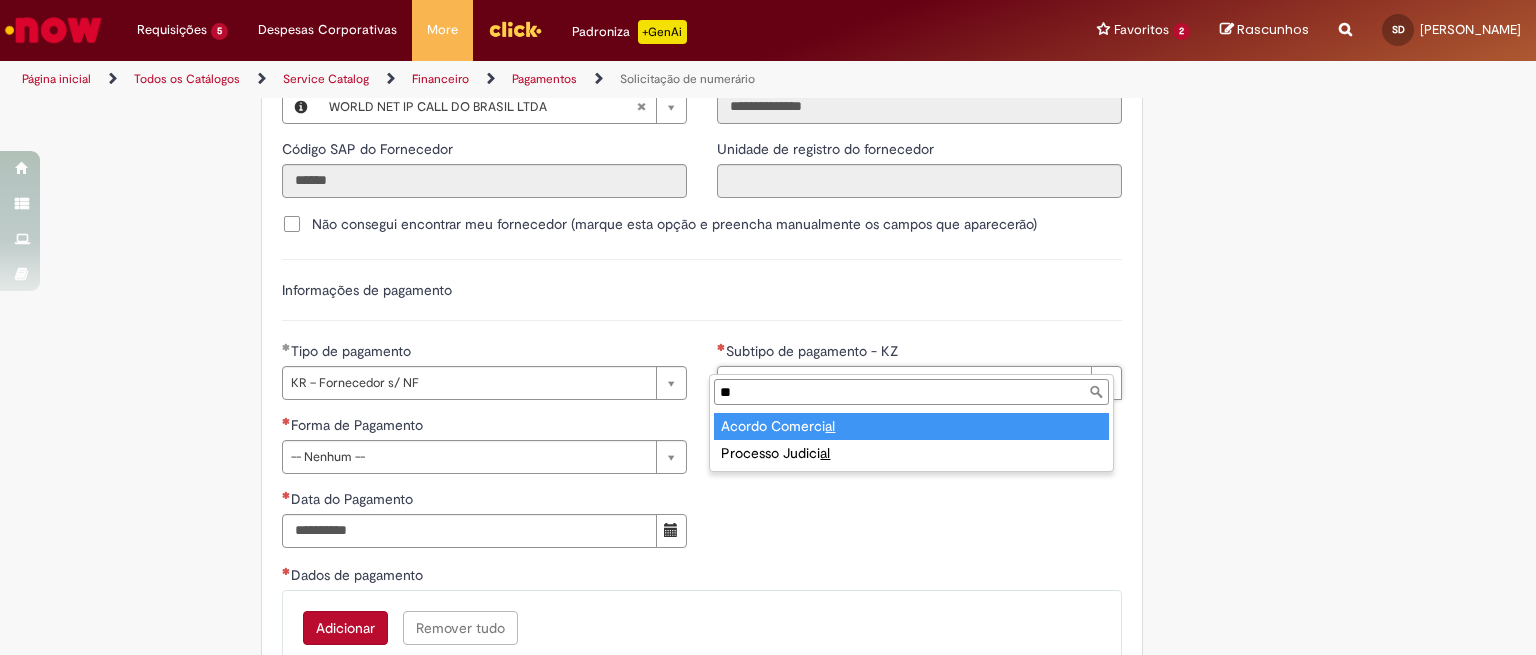type on "*" 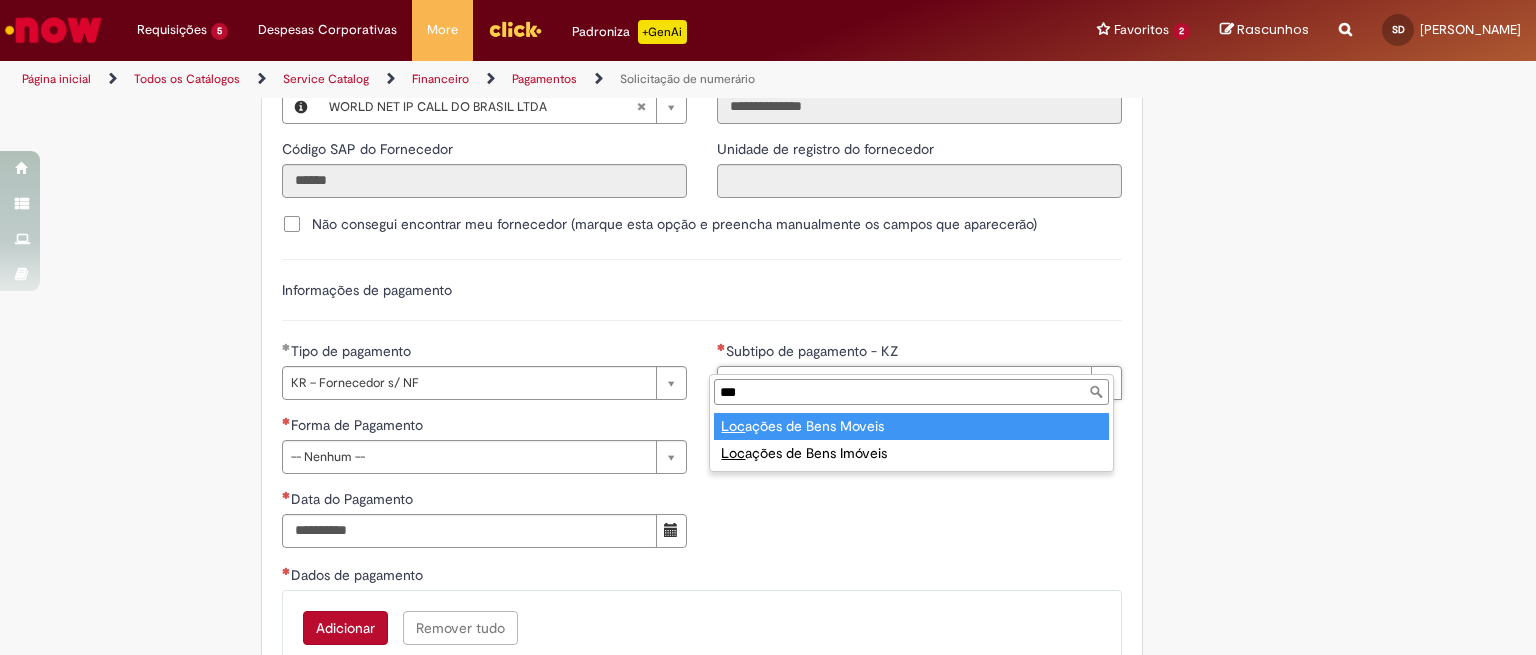 type on "***" 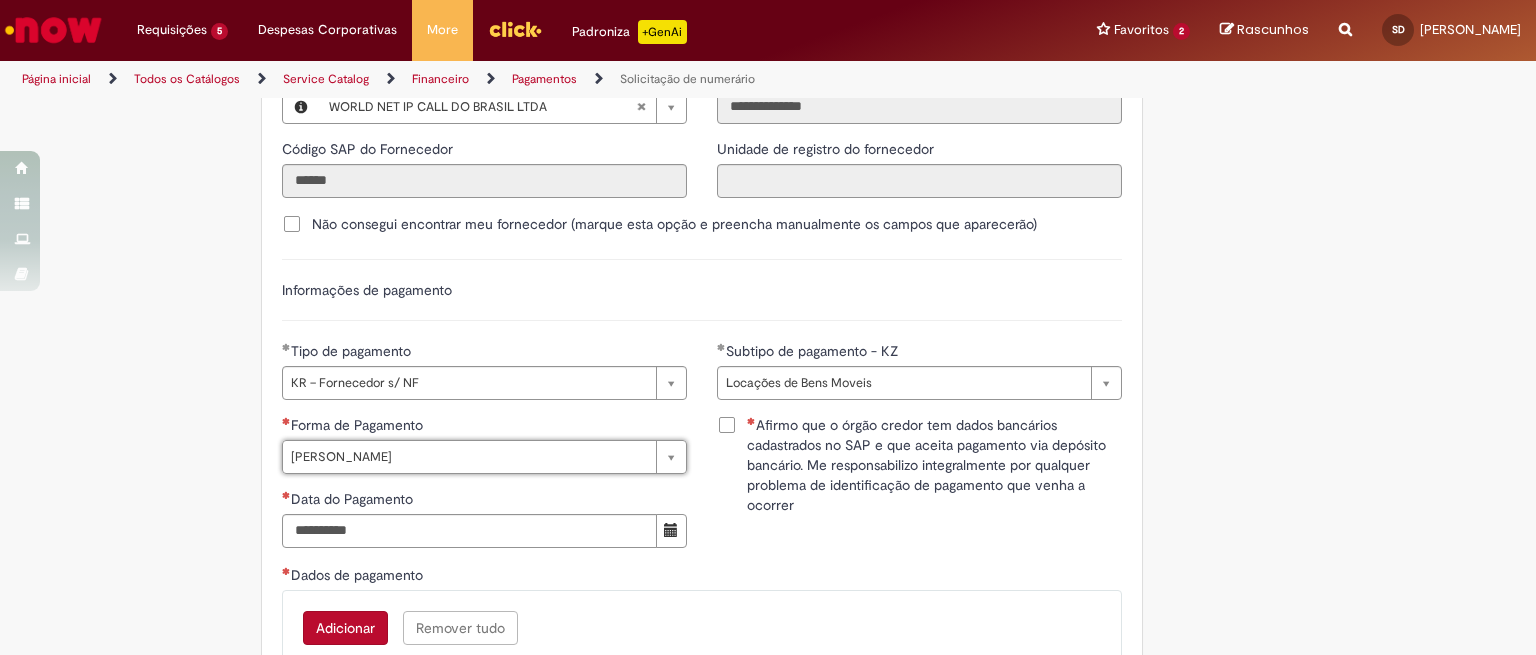type on "**********" 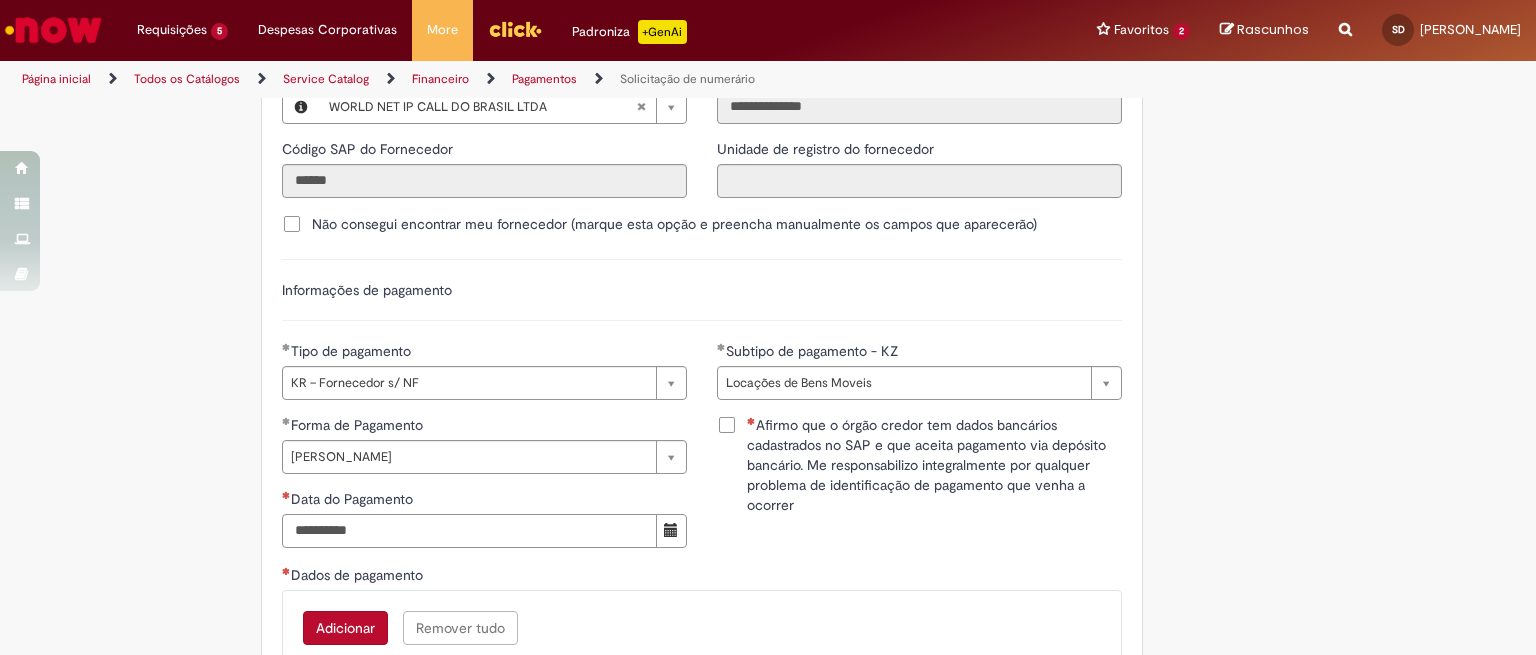click on "Data do Pagamento" at bounding box center (469, 531) 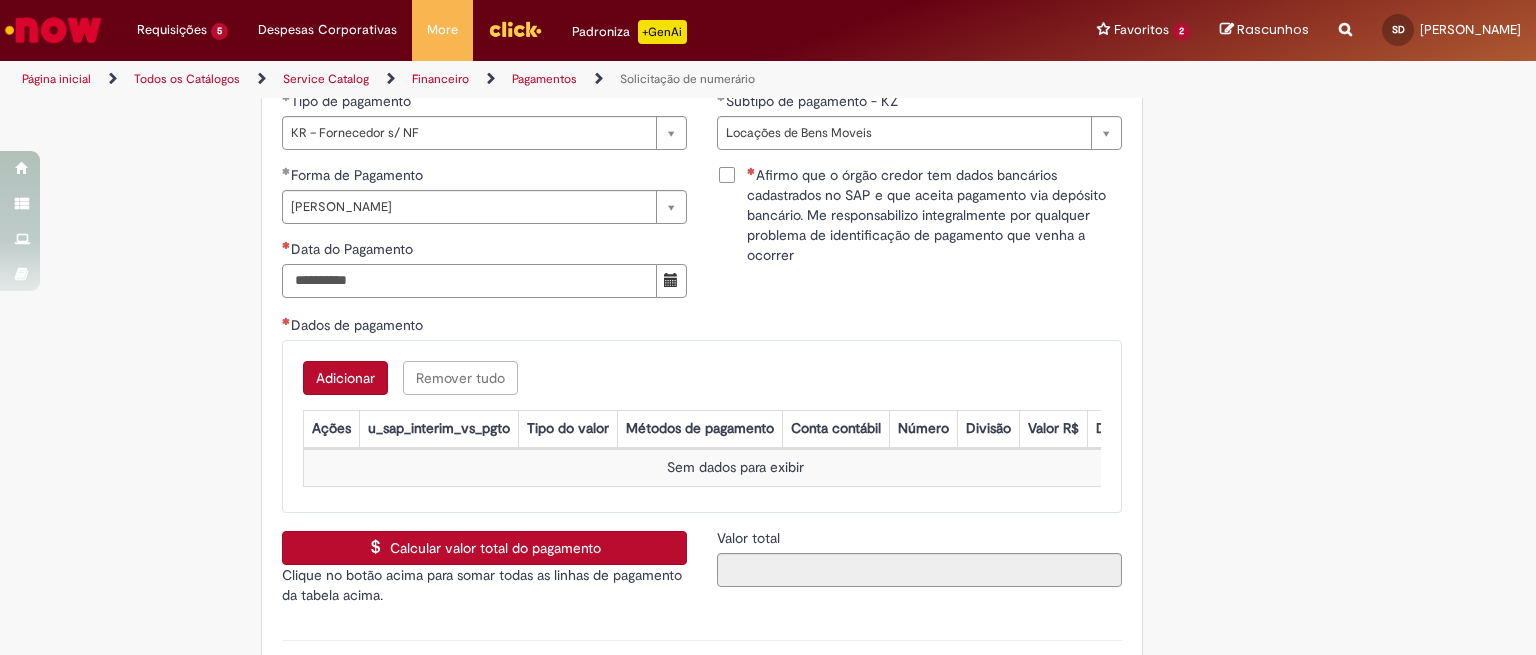 scroll, scrollTop: 2702, scrollLeft: 0, axis: vertical 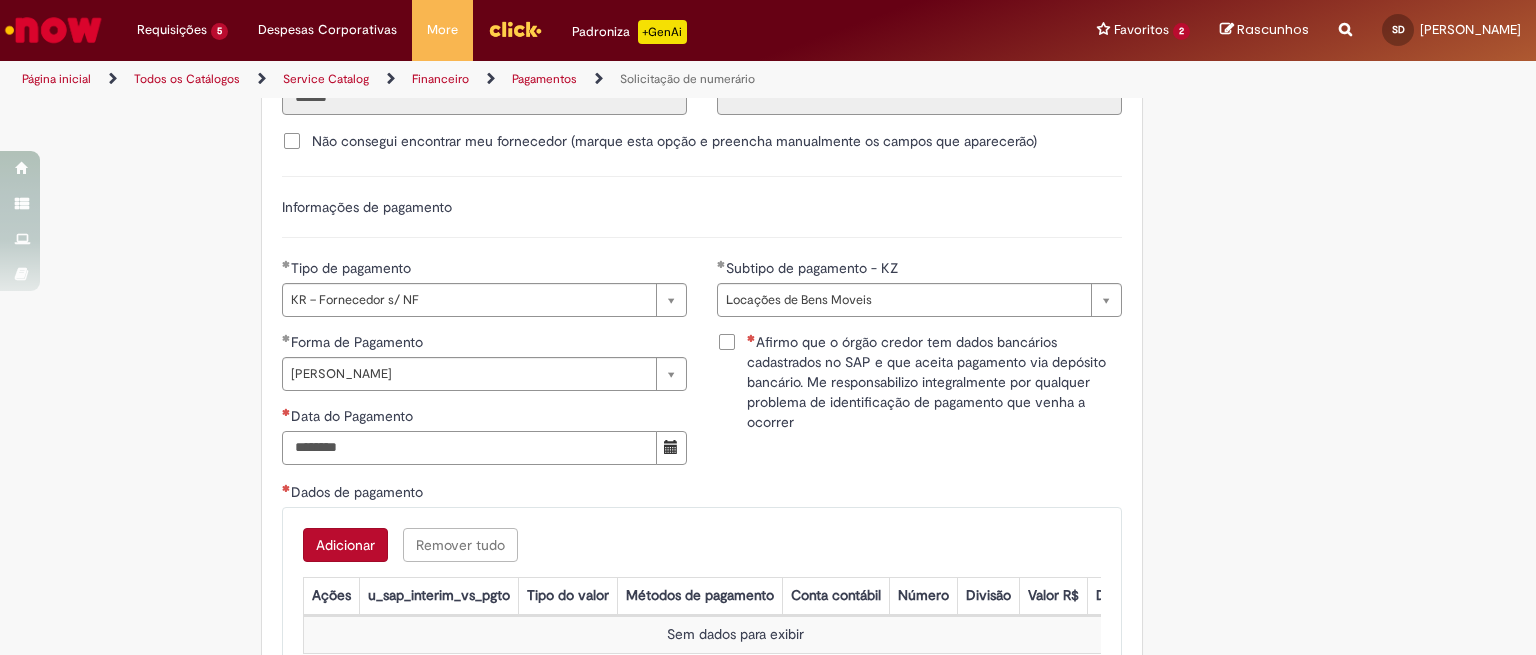 type on "********" 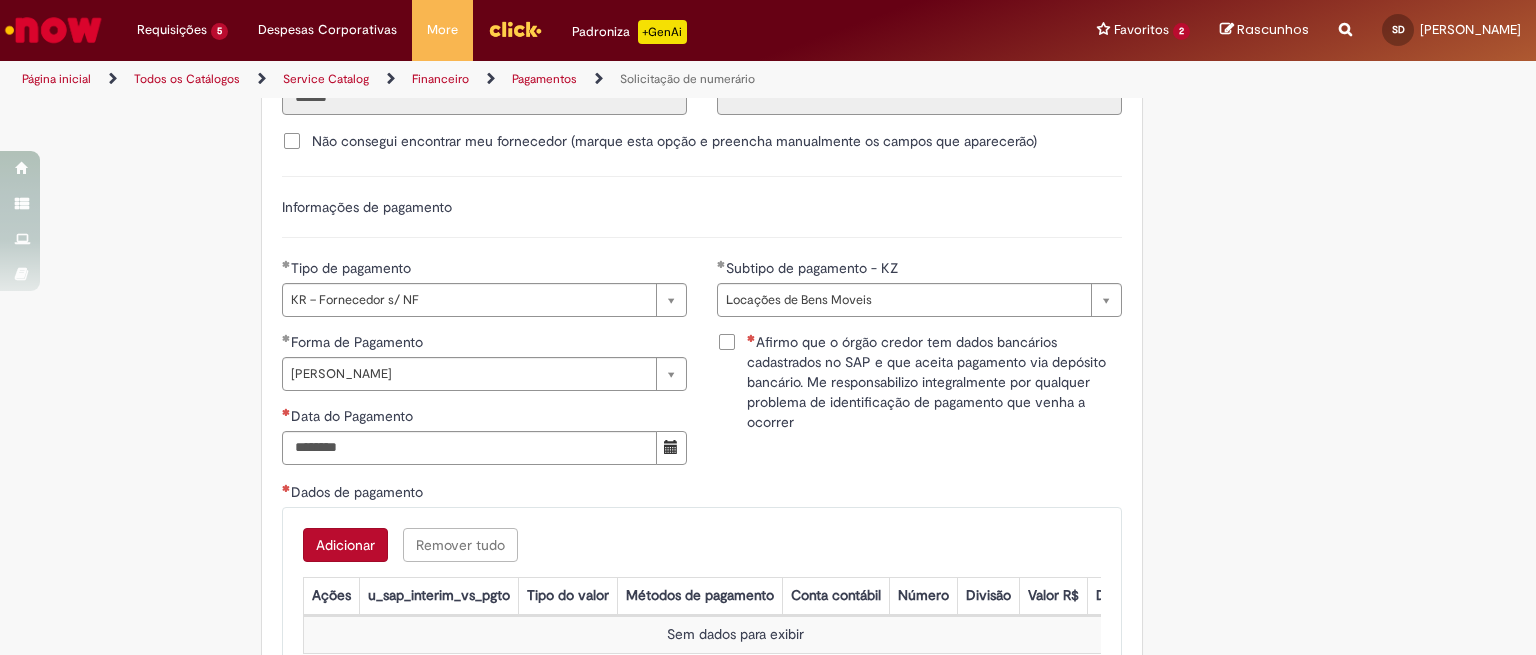click on "**********" at bounding box center [702, 207] 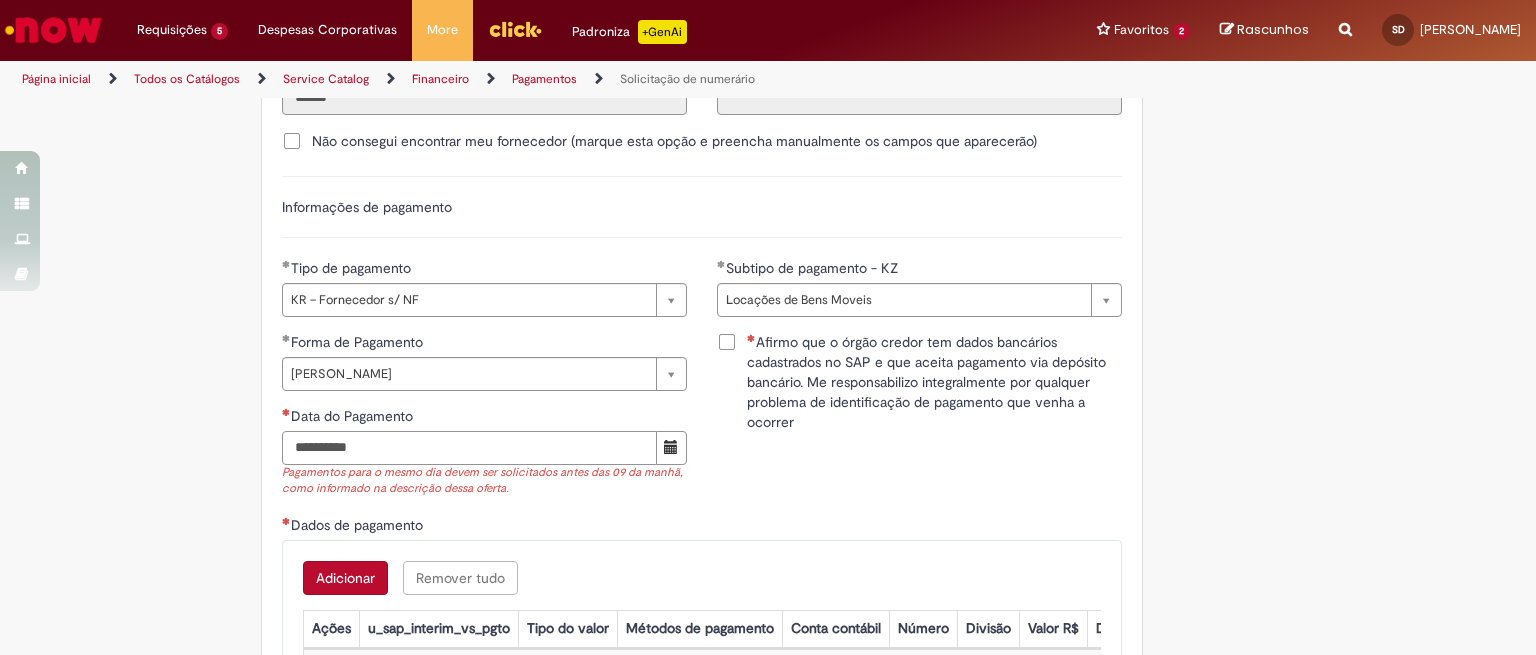 click on "Data do Pagamento" at bounding box center (469, 448) 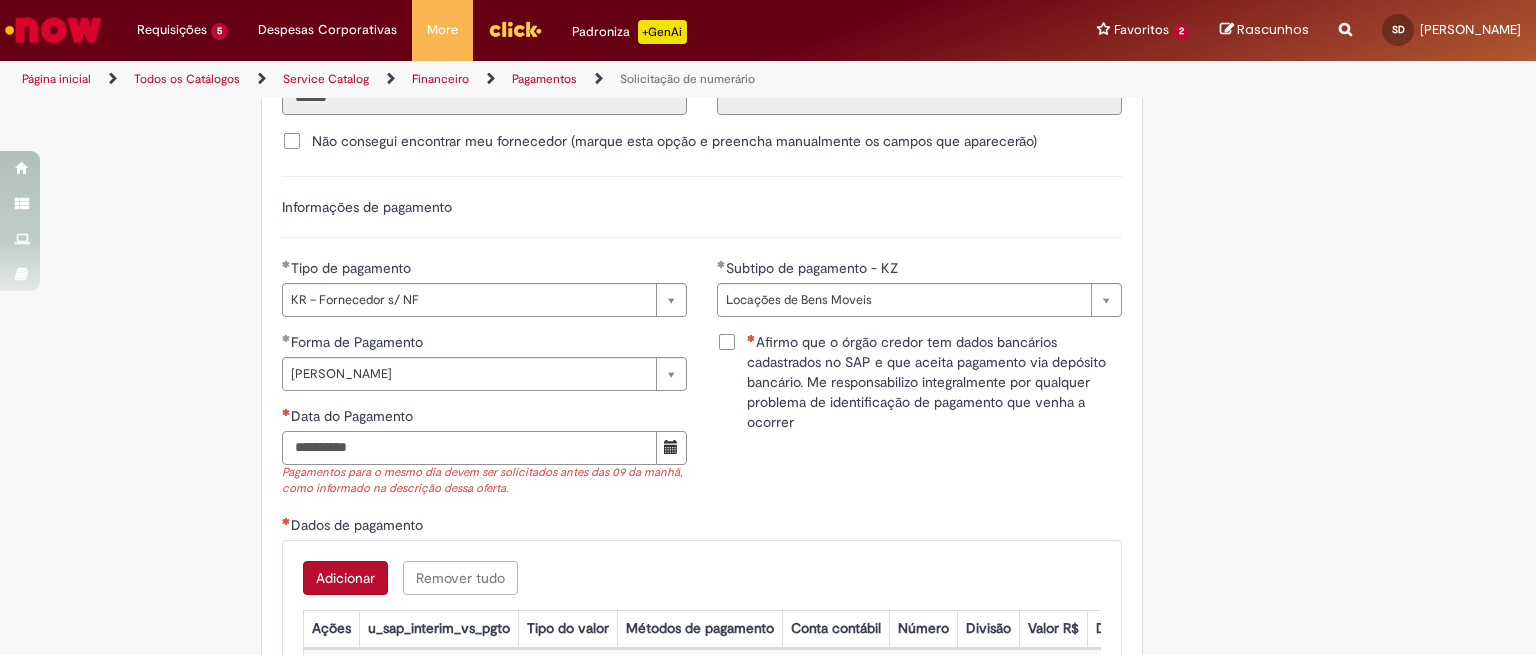 click on "**********" at bounding box center [469, 448] 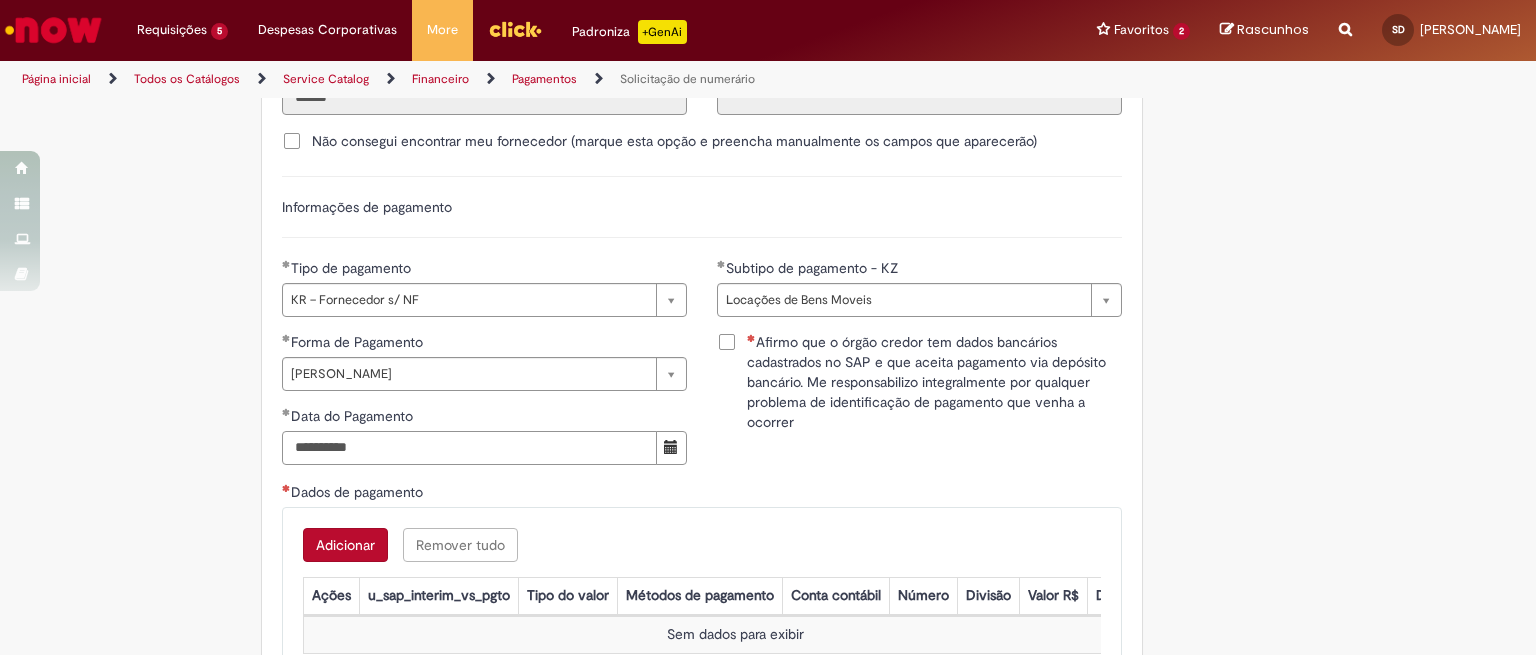 scroll, scrollTop: 2869, scrollLeft: 0, axis: vertical 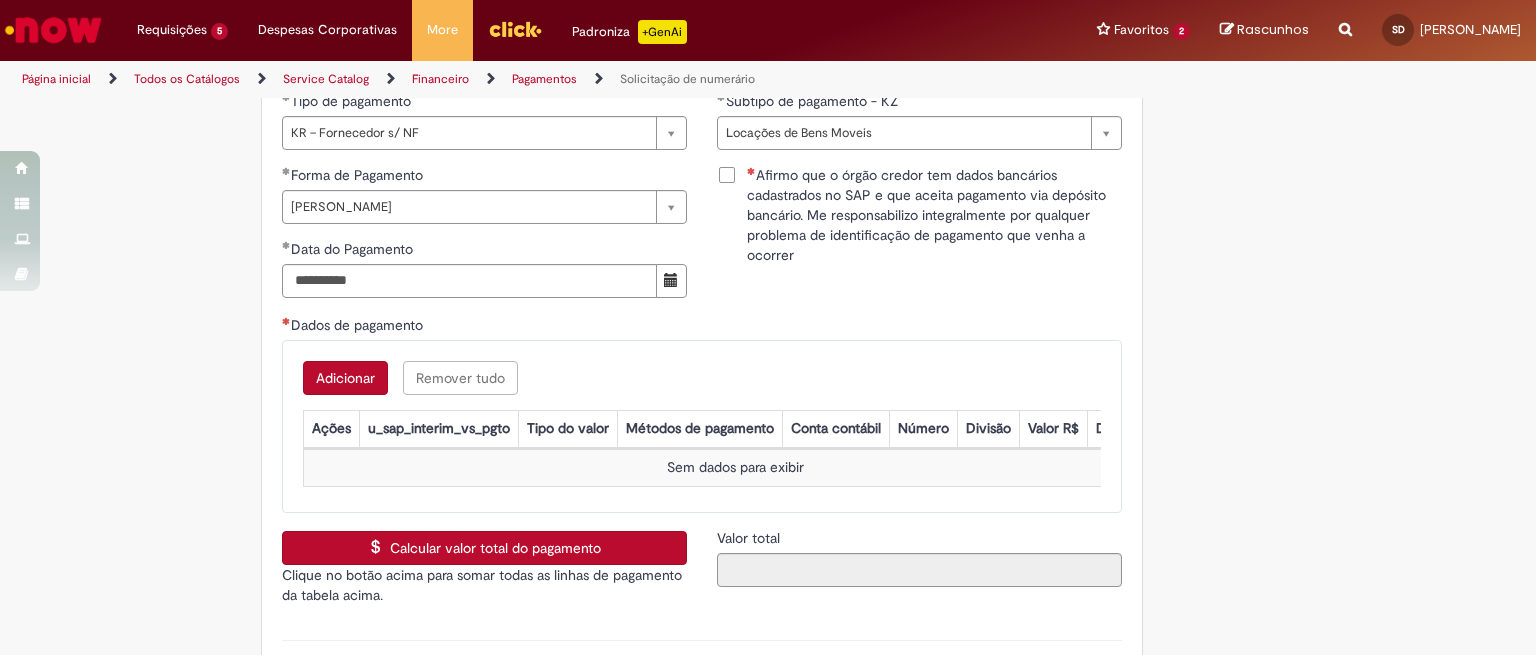 click on "Adicionar" at bounding box center [345, 378] 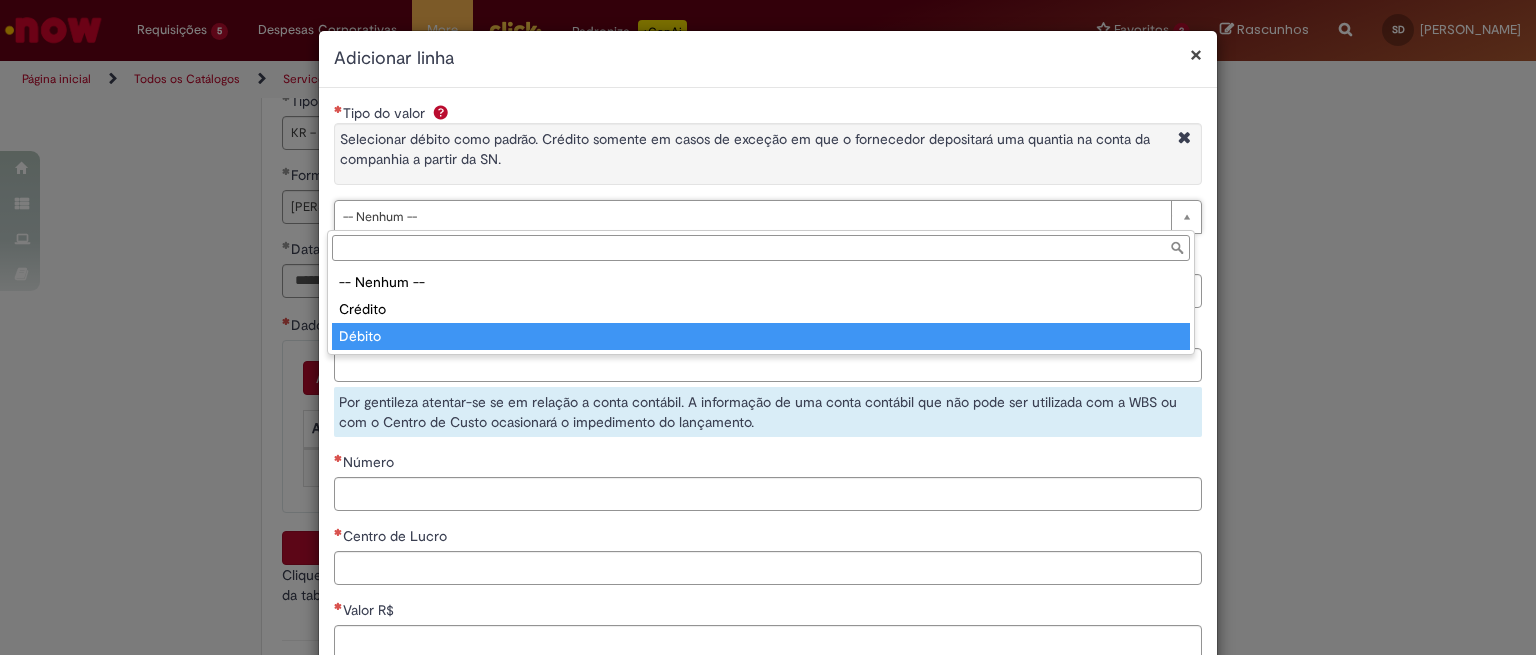 type on "******" 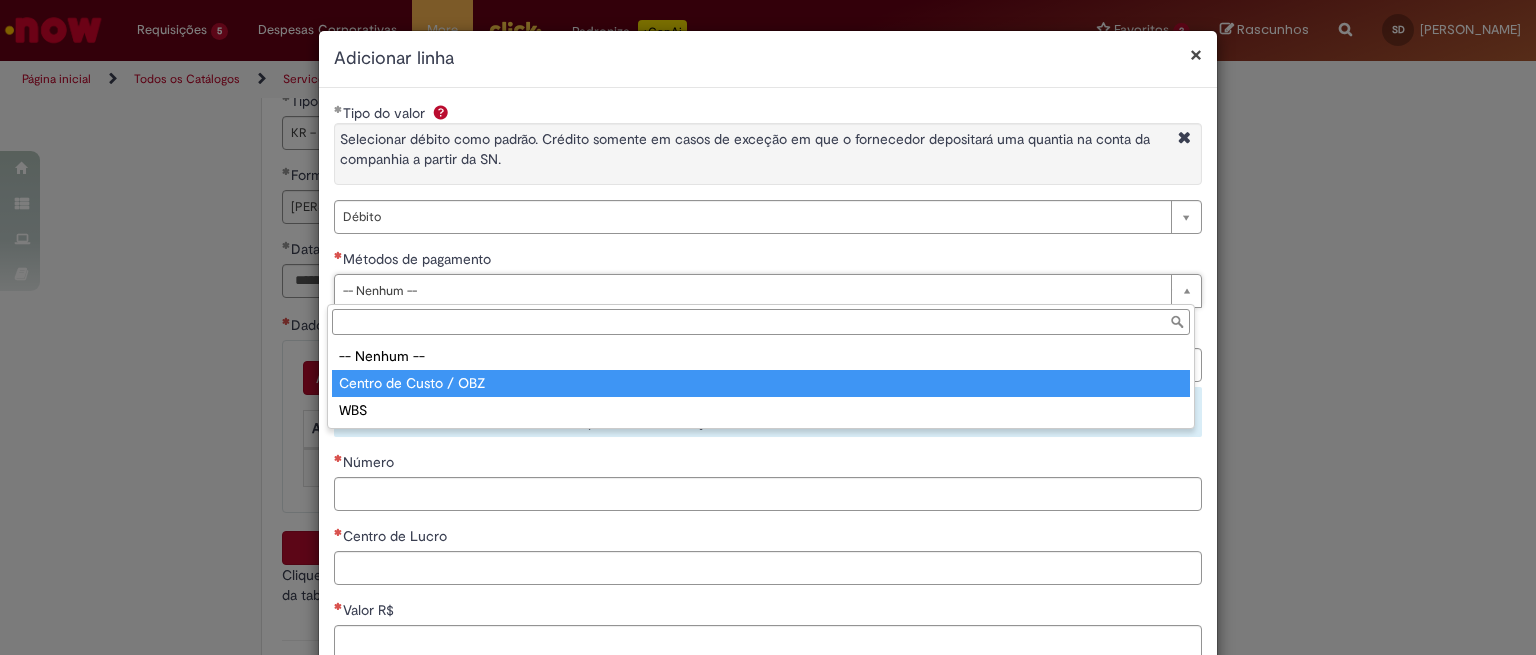 type on "**********" 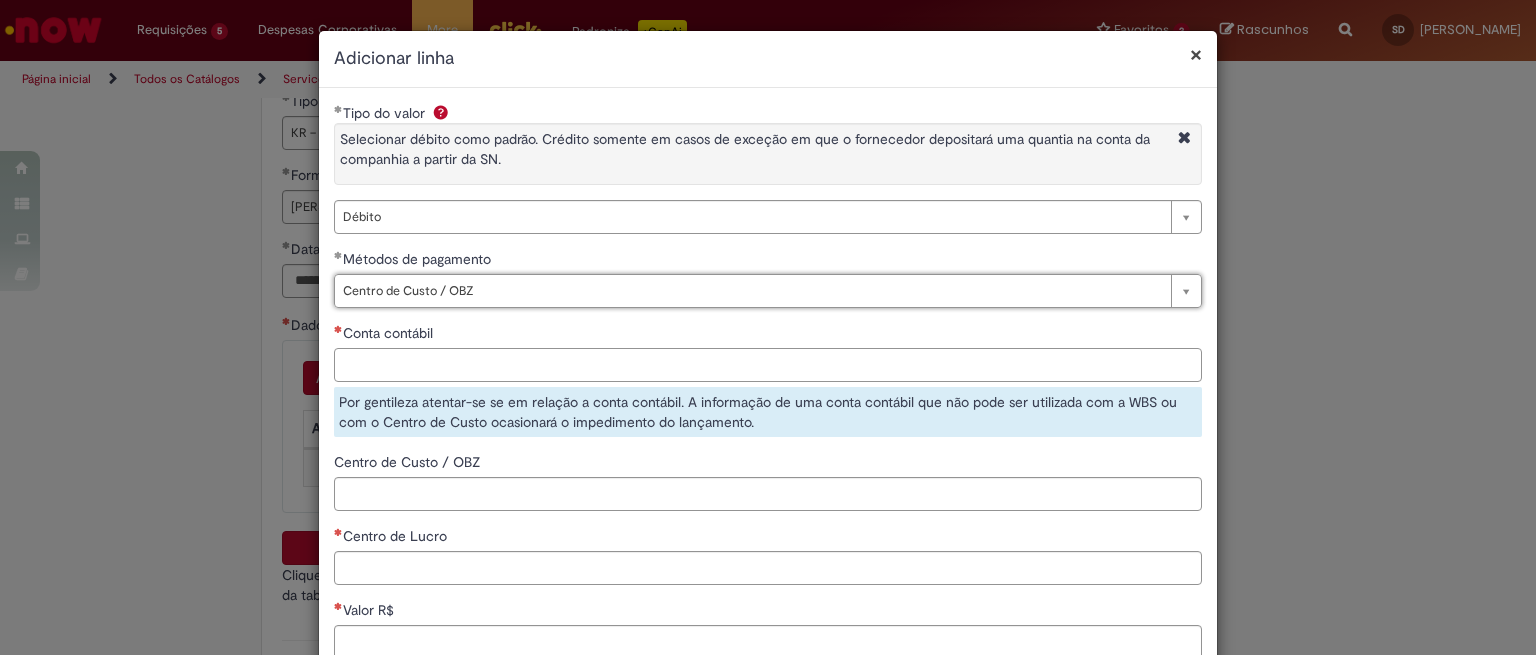 click on "Conta contábil" at bounding box center [768, 365] 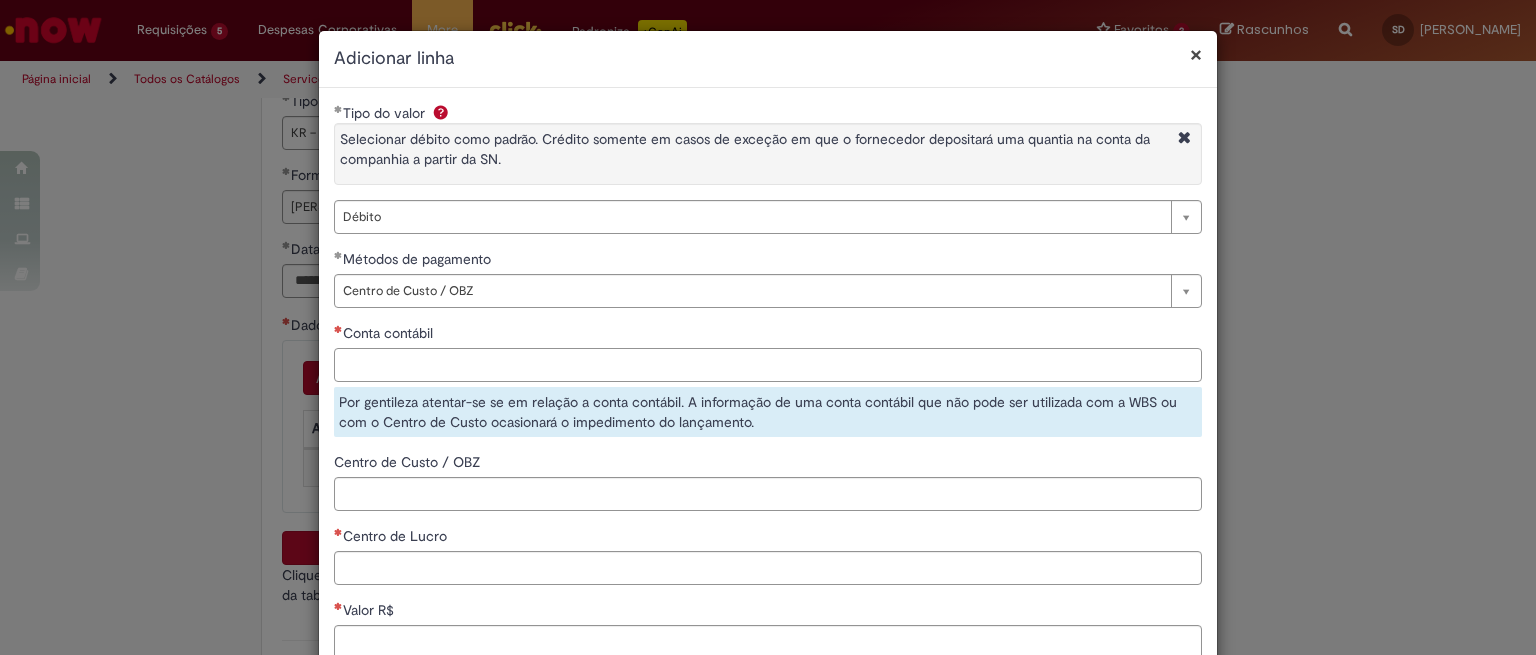paste on "********" 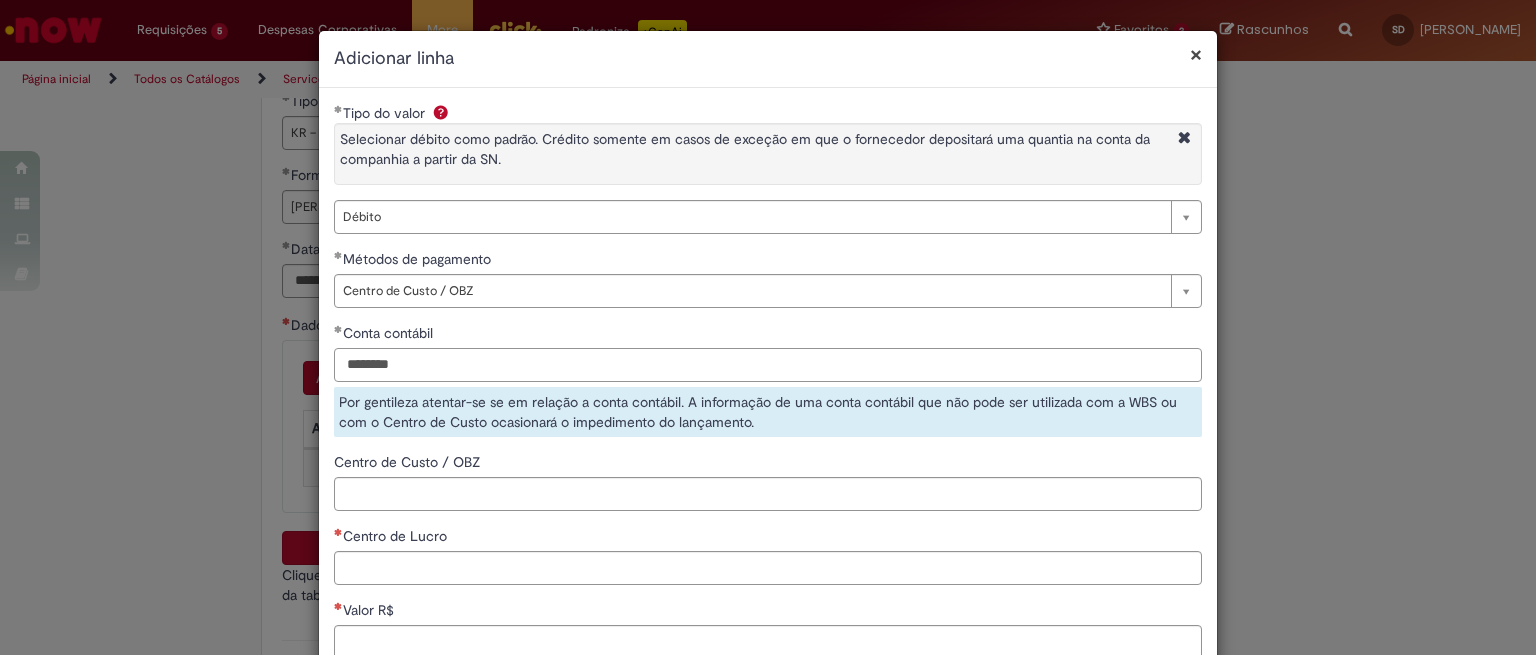type on "********" 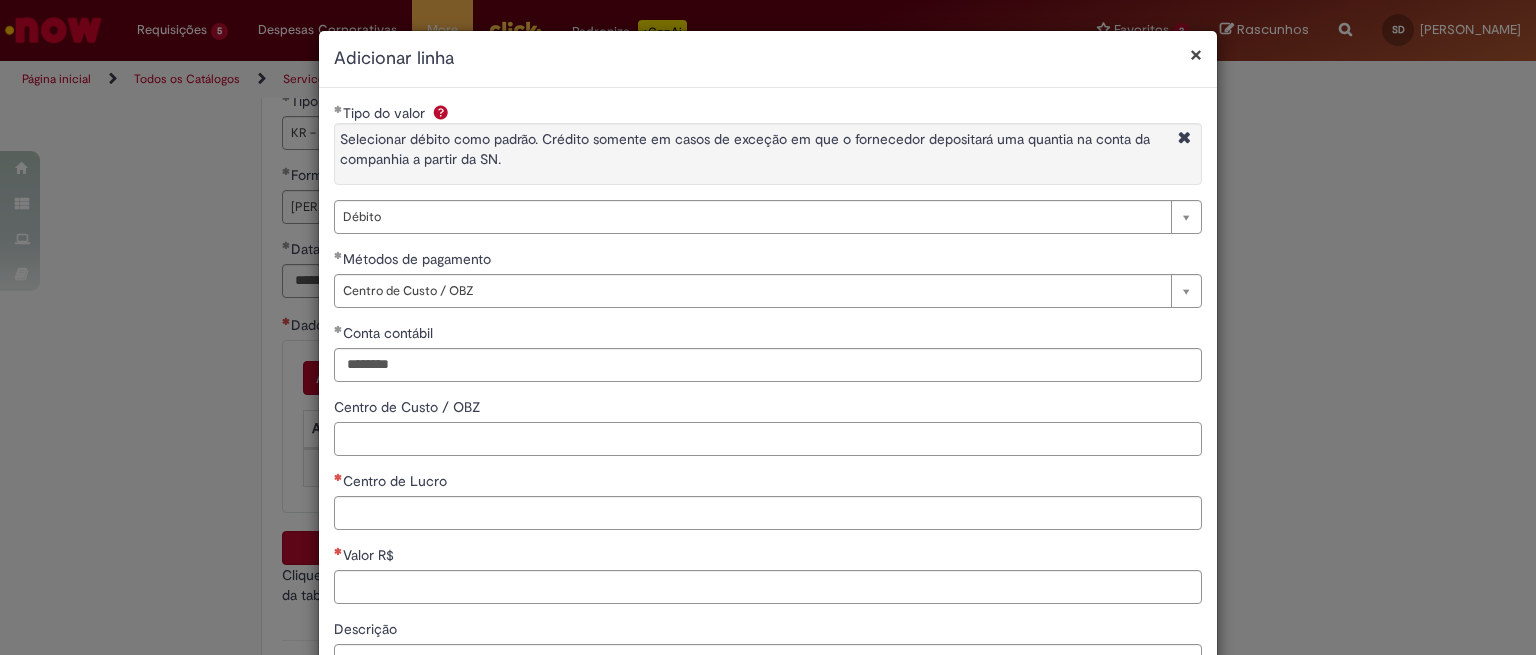click on "**********" at bounding box center (768, 445) 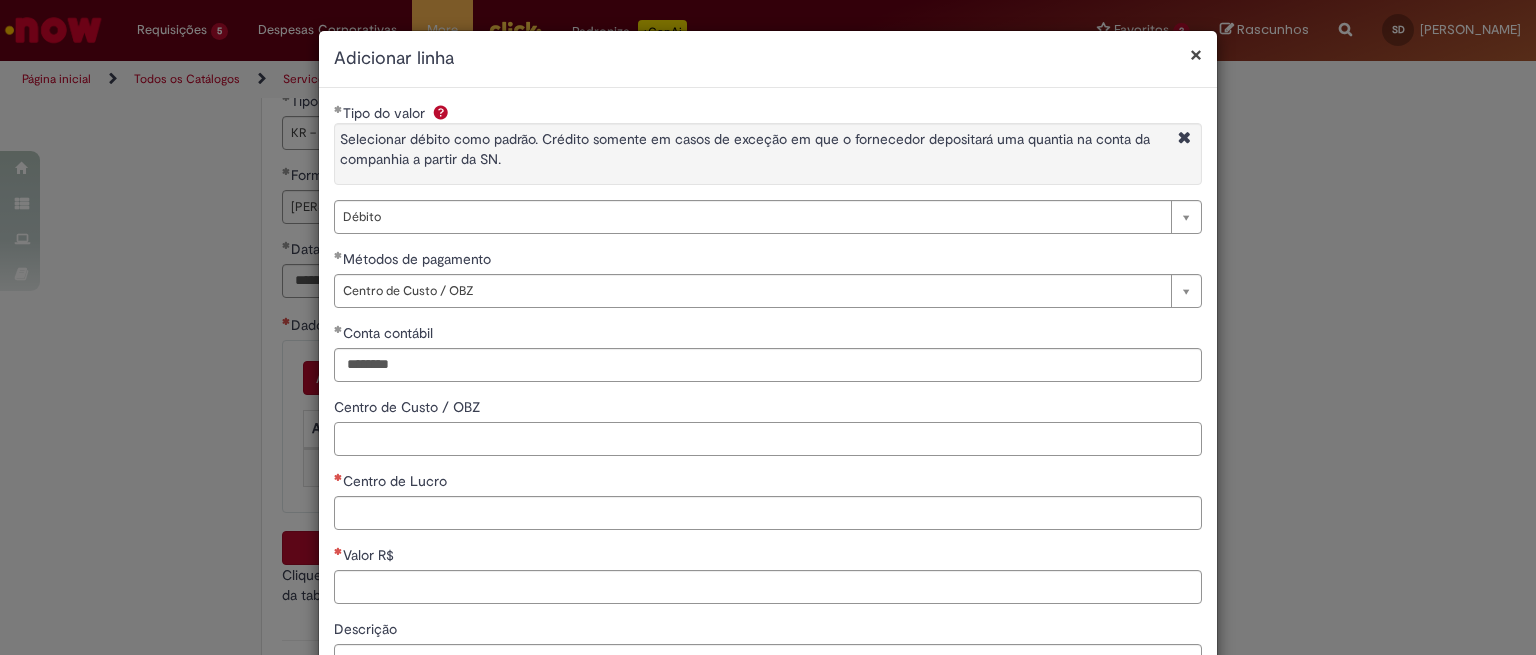 paste on "**********" 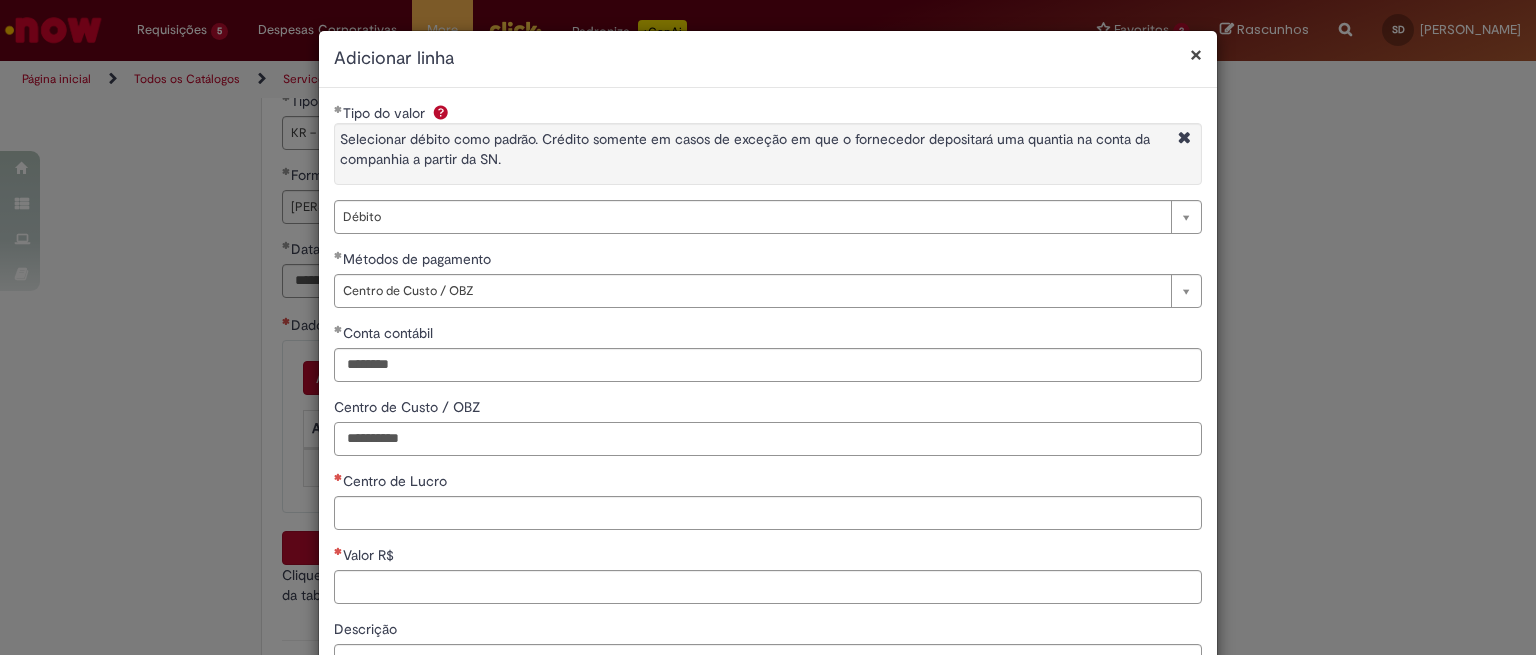 type on "**********" 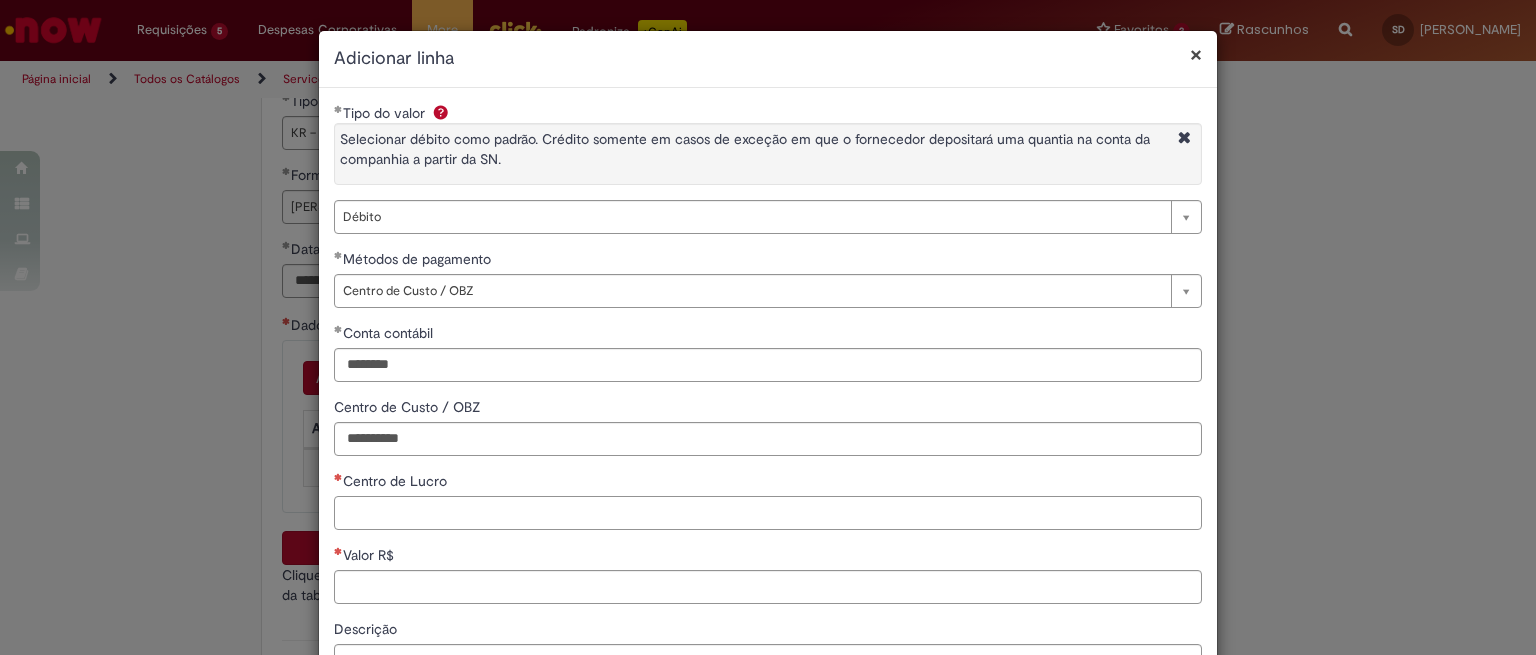 click on "Centro de Lucro" at bounding box center [768, 513] 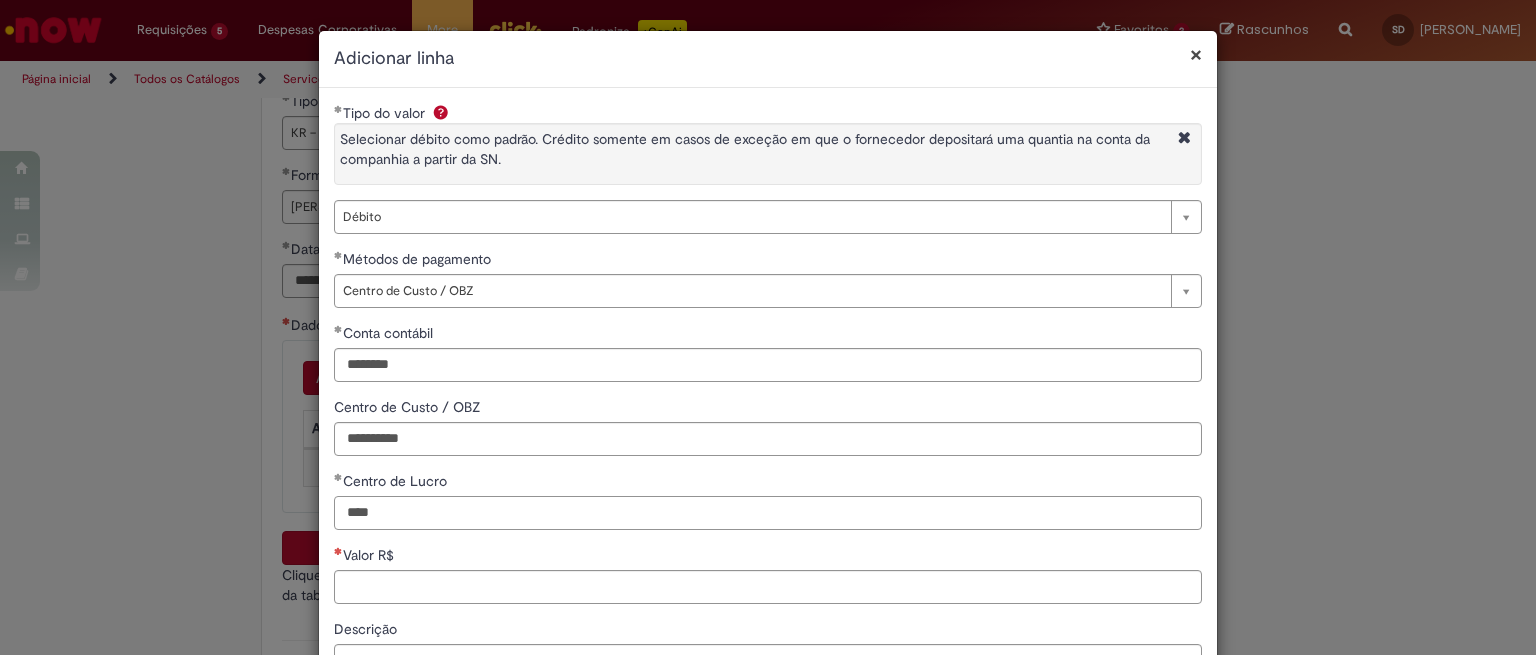 scroll, scrollTop: 167, scrollLeft: 0, axis: vertical 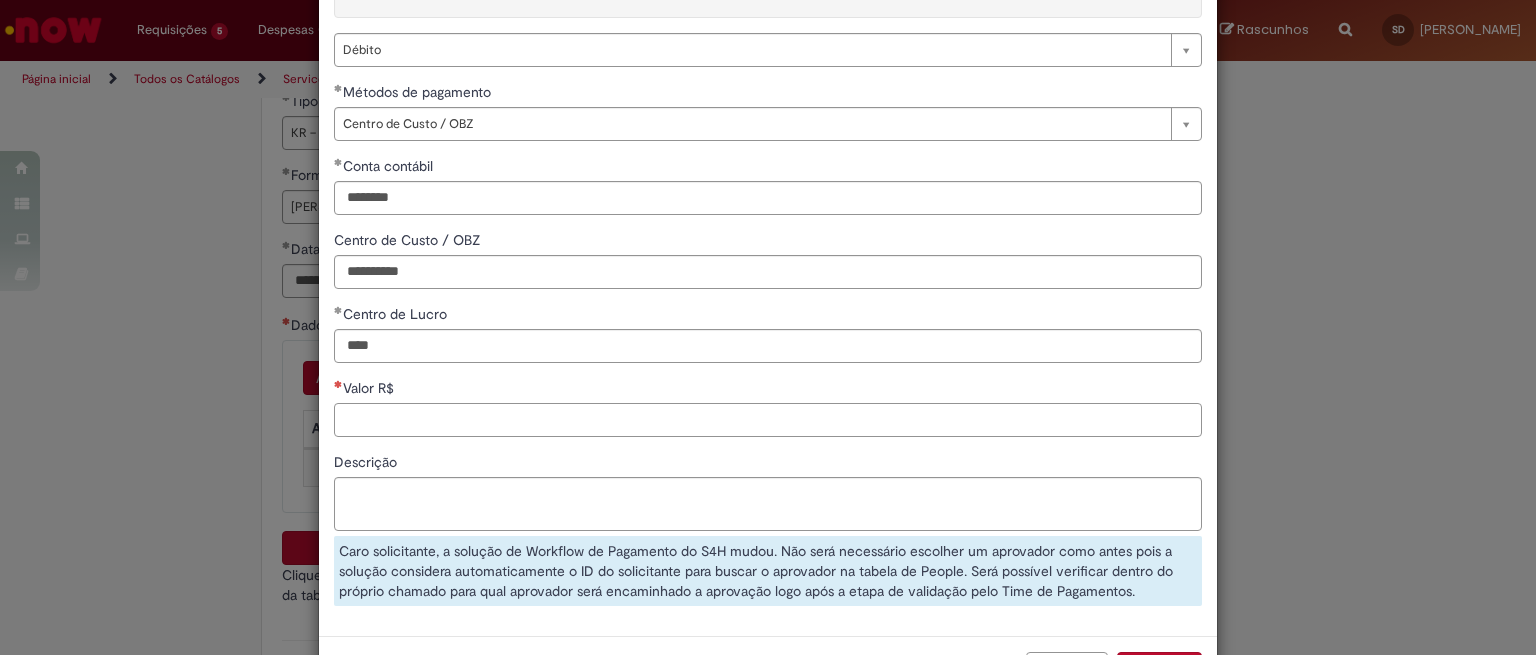 click on "Valor R$" at bounding box center [768, 420] 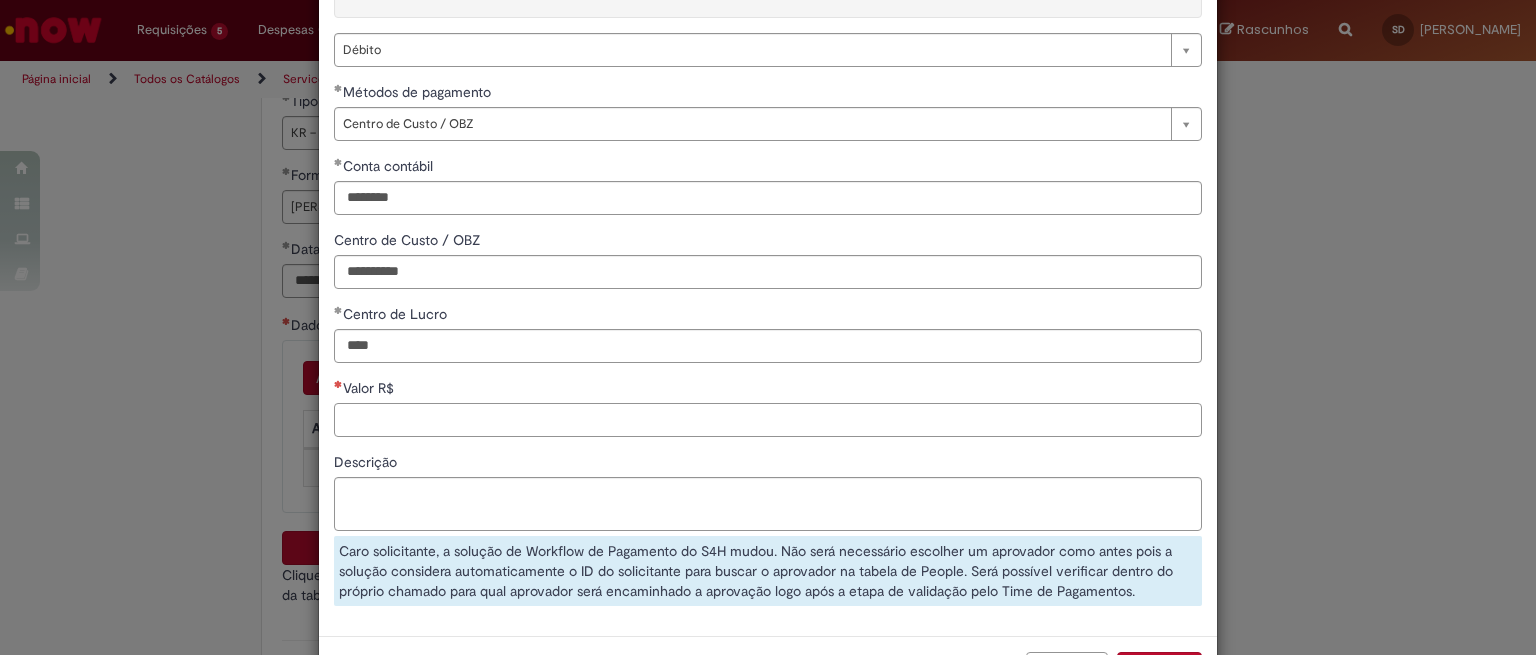 paste on "******" 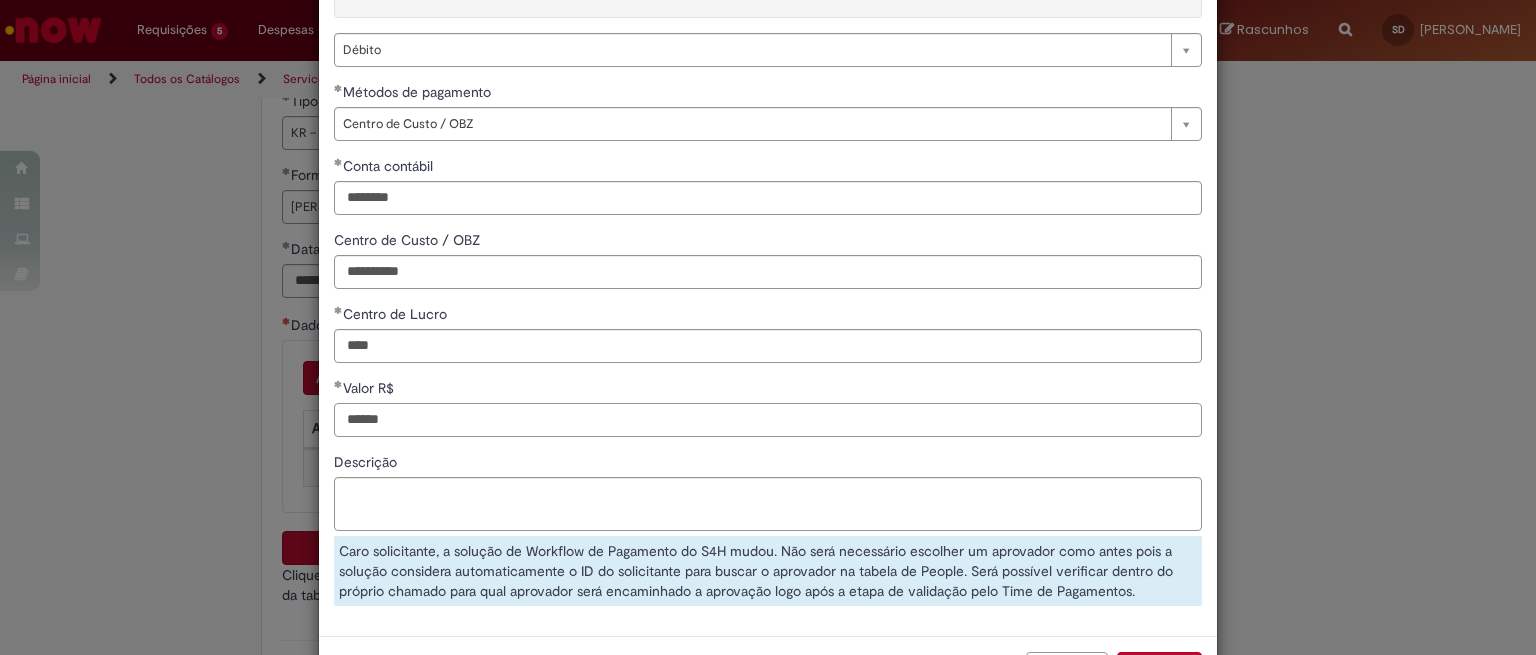 type on "******" 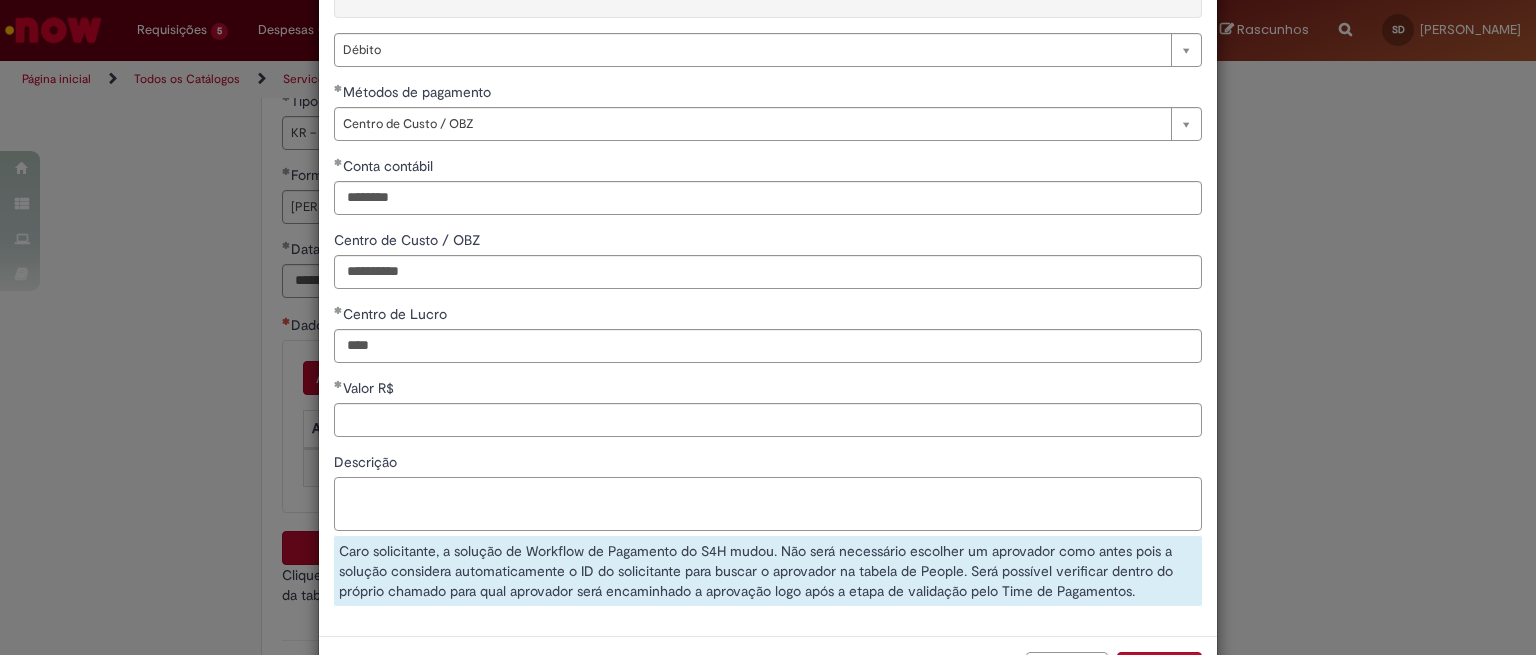 click on "Descrição Caro solicitante, a solução de Workflow de Pagamento do S4H mudou. Não será necessário escolher um aprovador como antes pois a solução considera automaticamente o ID do solicitante para buscar o aprovador na tabela de People. Será possível verificar dentro do próprio chamado para qual aprovador será encaminhado a aprovação logo após a etapa de validação pelo Time de Pagamentos." at bounding box center [768, 529] 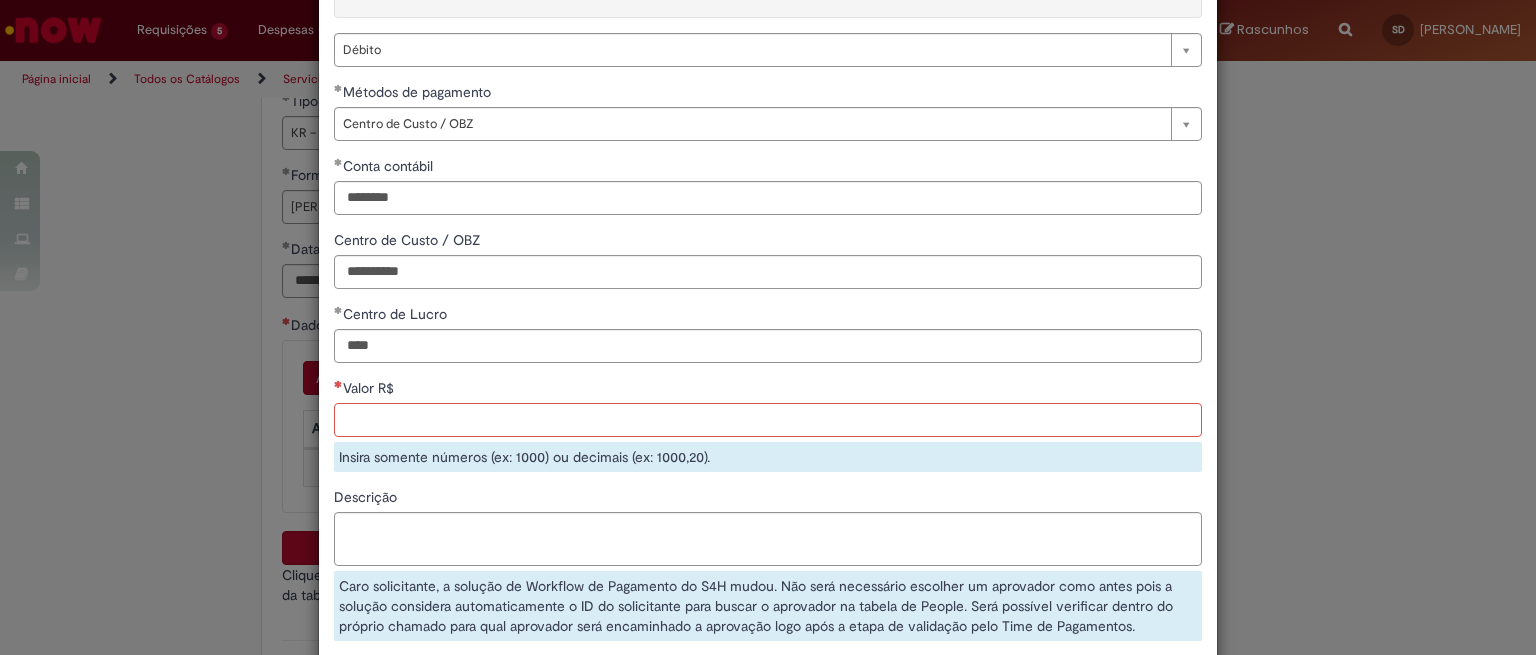 click on "Valor R$" at bounding box center [768, 420] 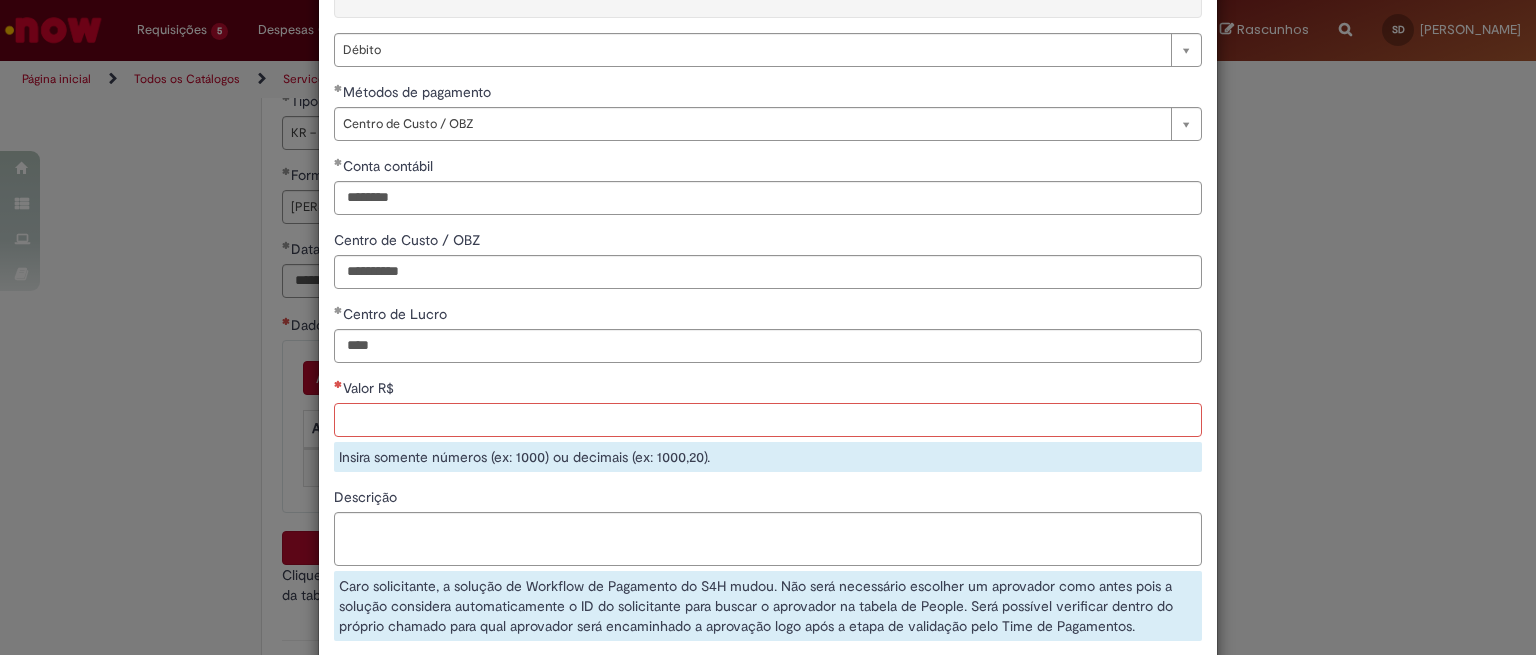 click on "Valor R$" at bounding box center (768, 420) 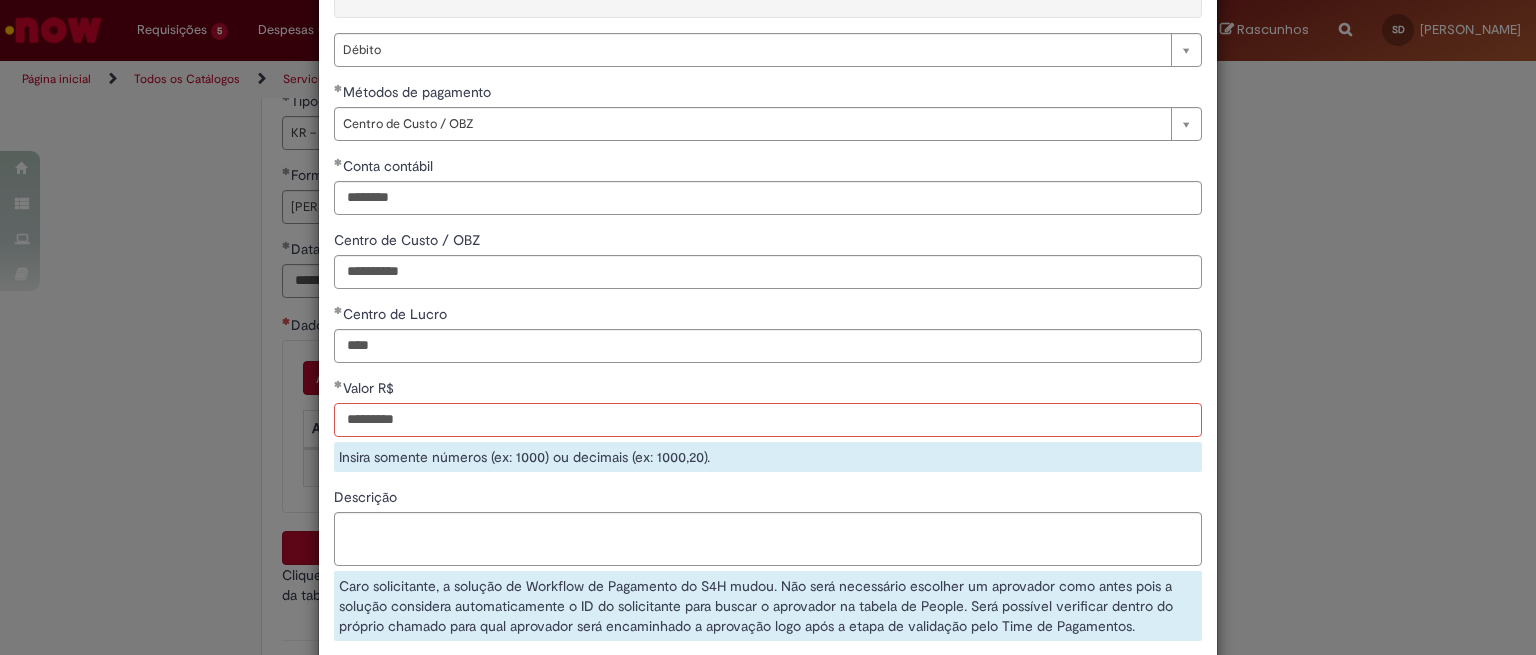 type on "*********" 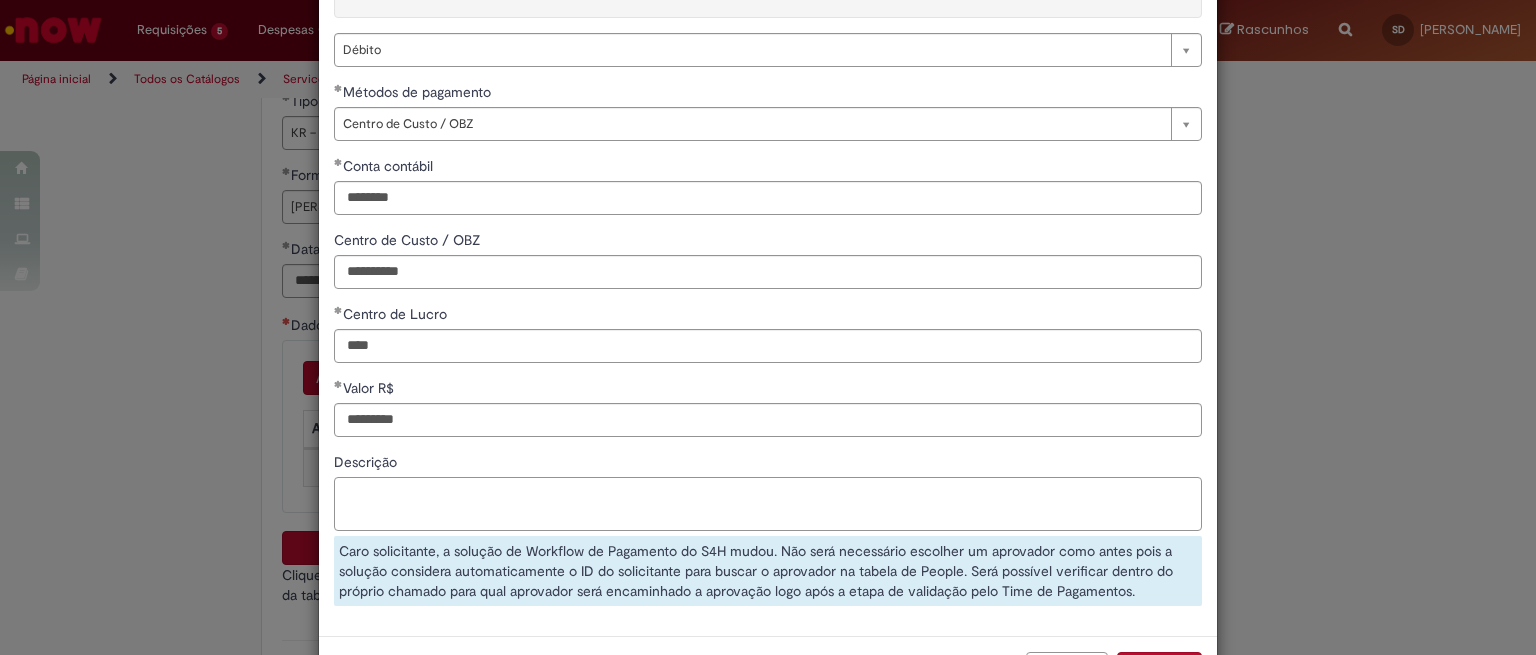 click on "Descrição Caro solicitante, a solução de Workflow de Pagamento do S4H mudou. Não será necessário escolher um aprovador como antes pois a solução considera automaticamente o ID do solicitante para buscar o aprovador na tabela de People. Será possível verificar dentro do próprio chamado para qual aprovador será encaminhado a aprovação logo após a etapa de validação pelo Time de Pagamentos." at bounding box center (768, 529) 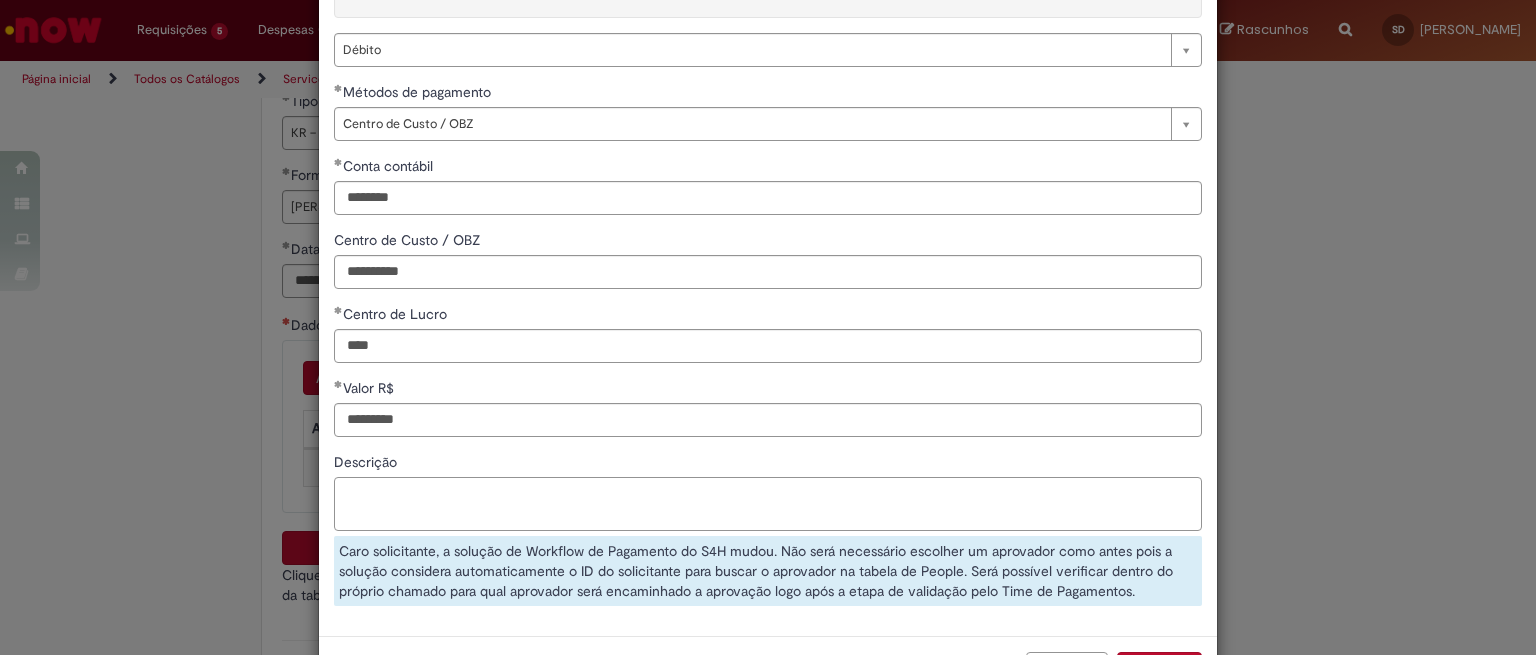paste on "**********" 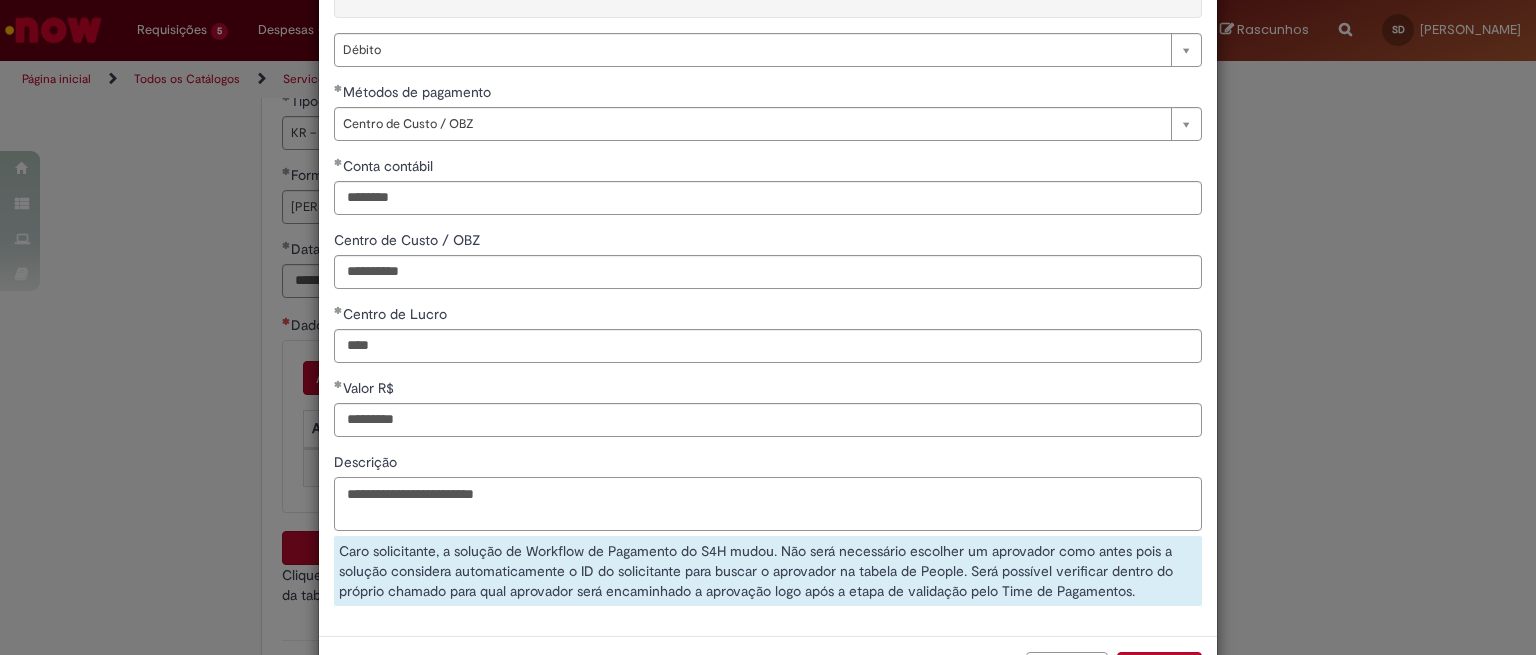 click on "**********" at bounding box center (768, 504) 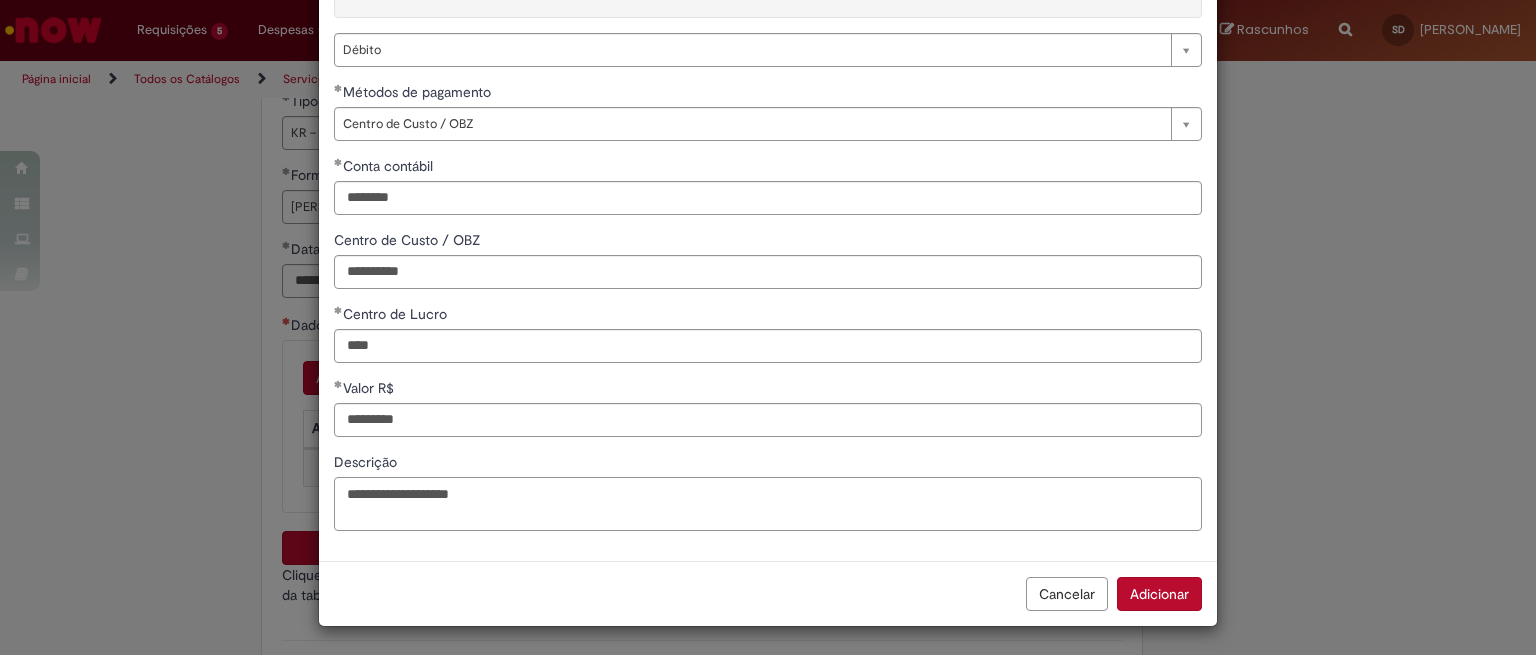 paste on "*****" 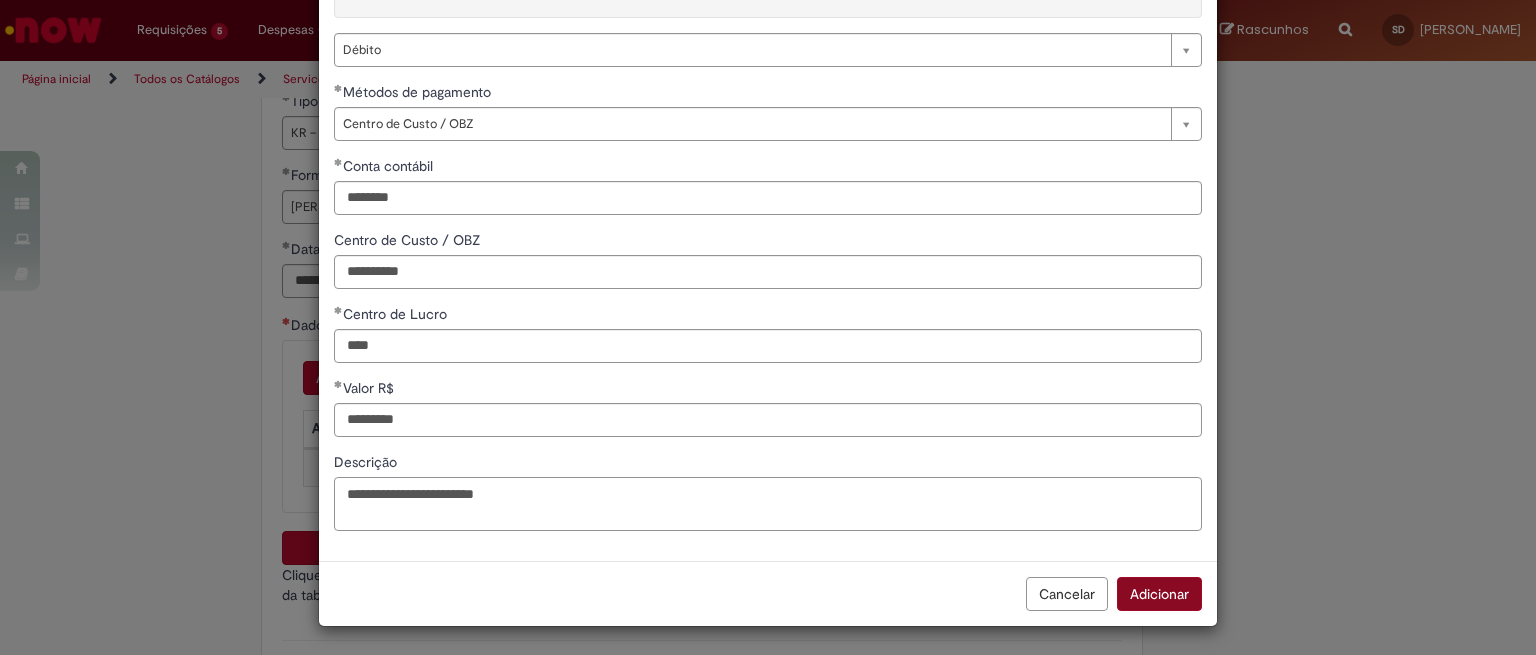 type on "**********" 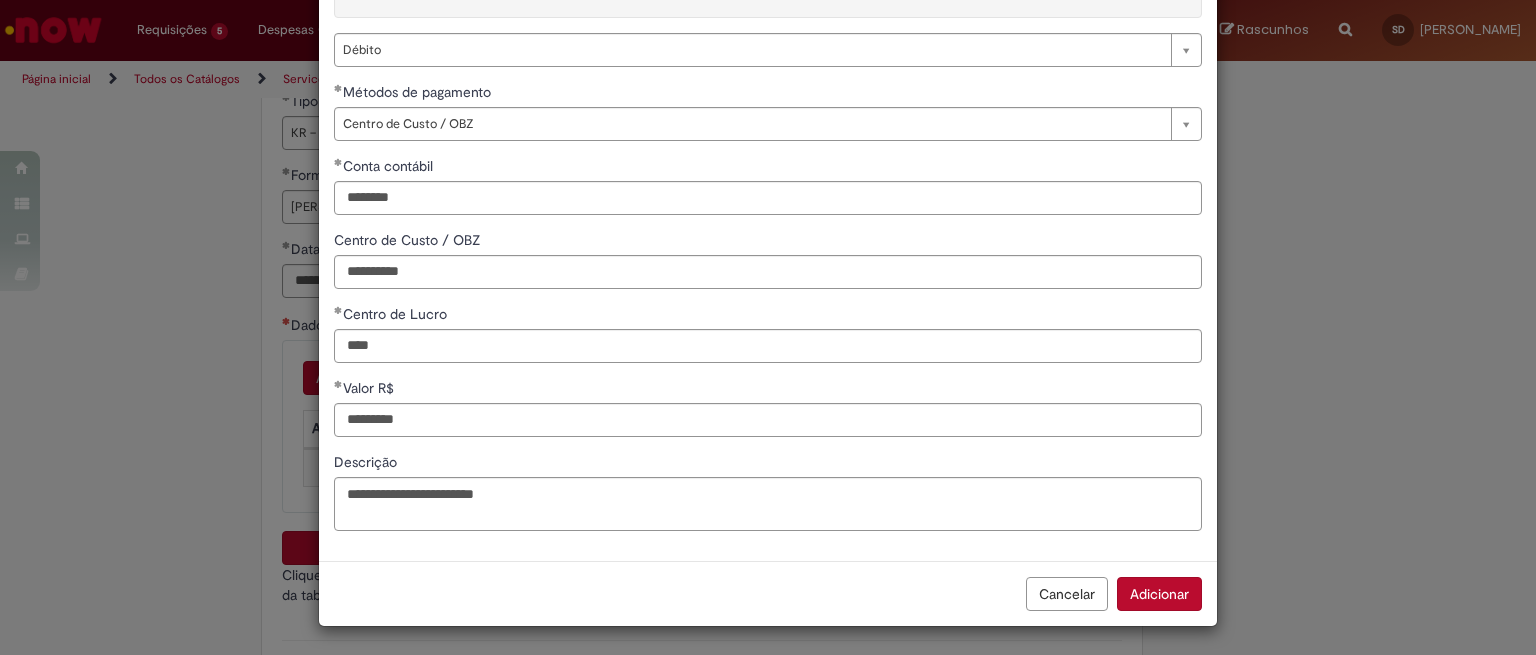 click on "Adicionar" at bounding box center [1159, 594] 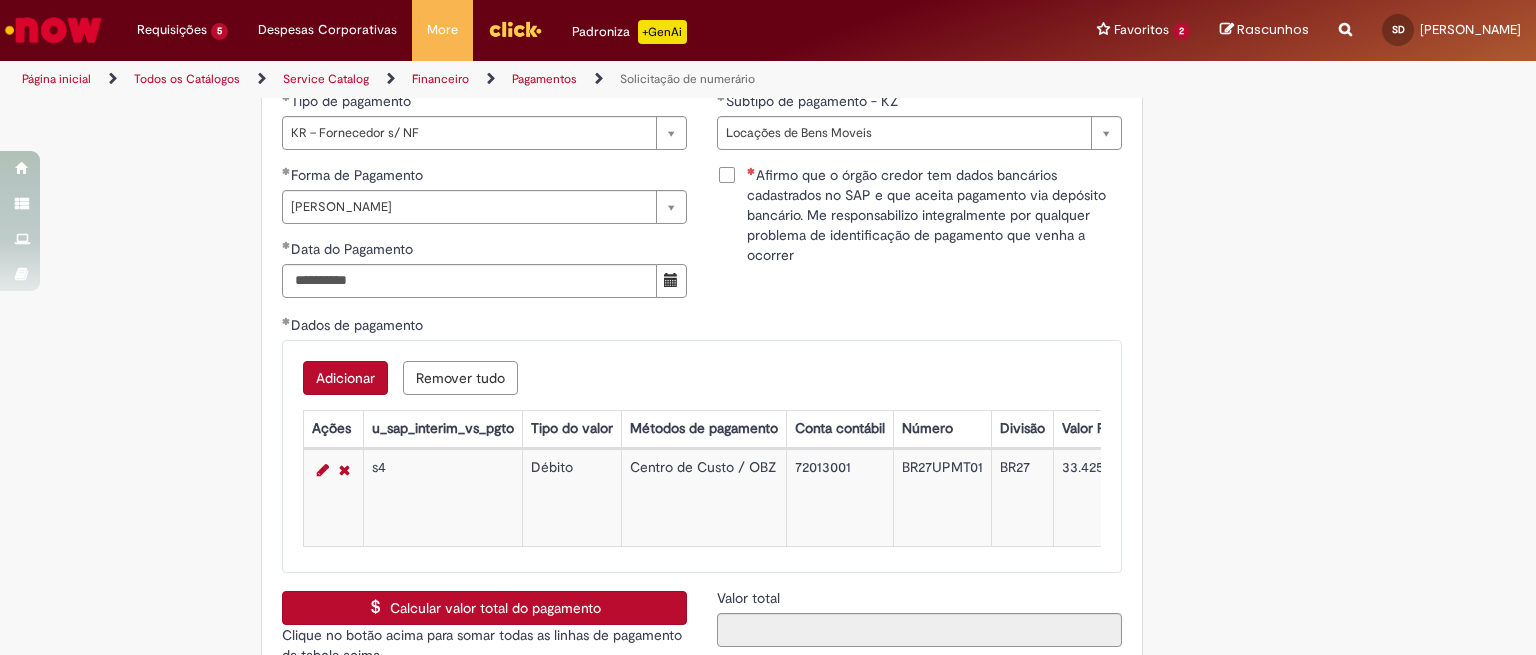 scroll, scrollTop: 2952, scrollLeft: 0, axis: vertical 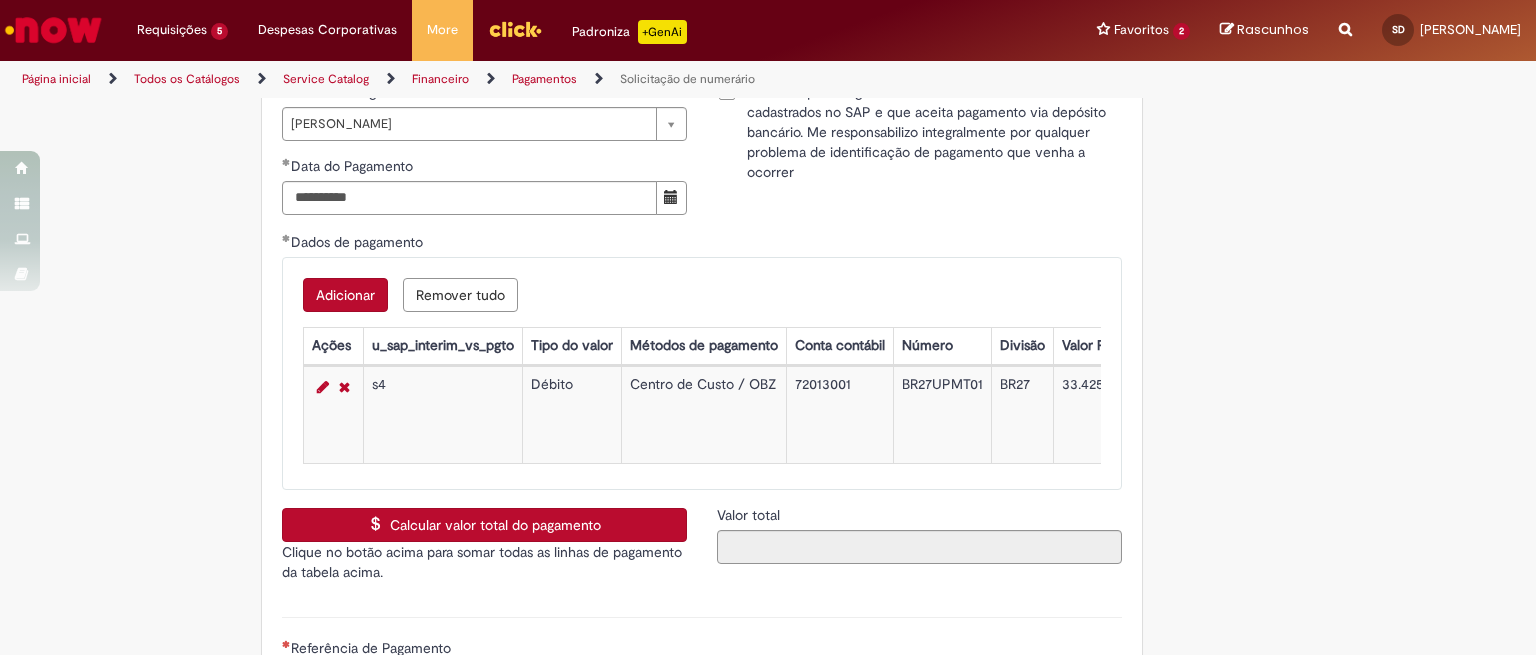 click on "Calcular valor total do pagamento" at bounding box center (484, 525) 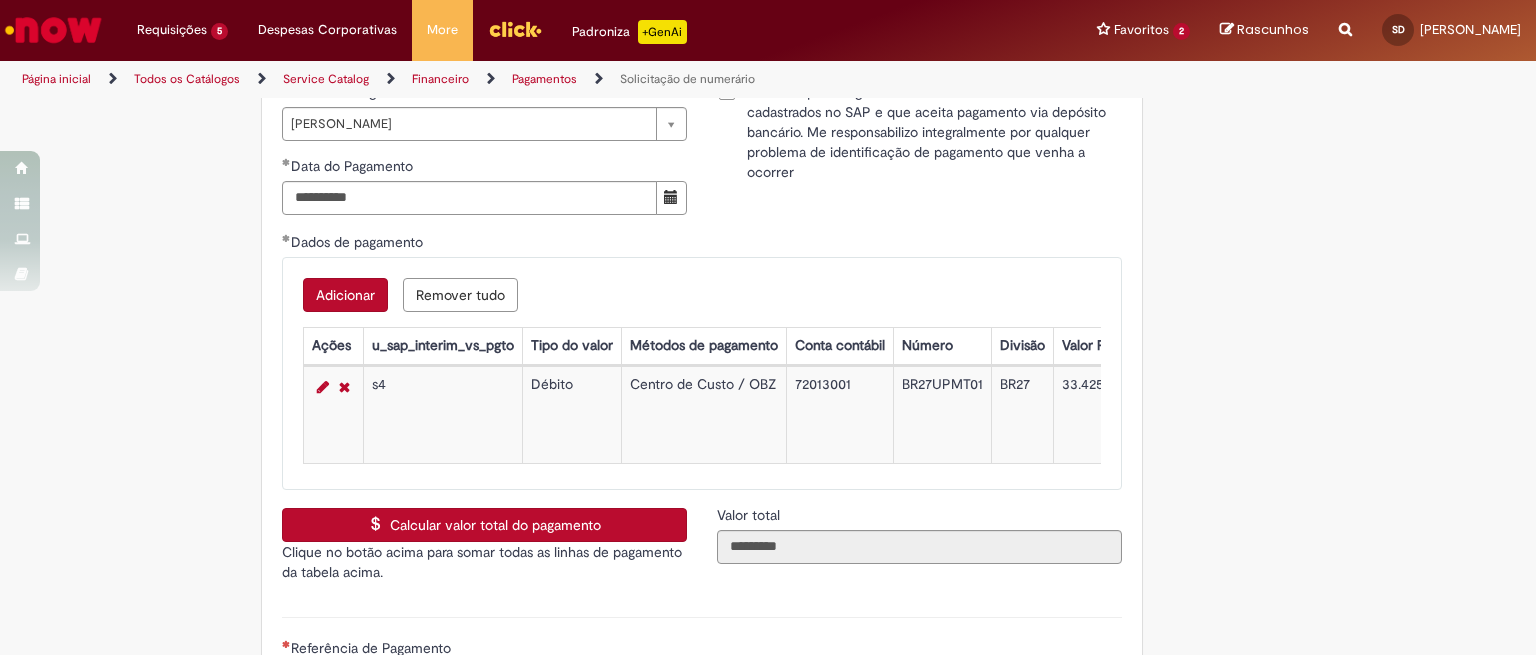 scroll, scrollTop: 3202, scrollLeft: 0, axis: vertical 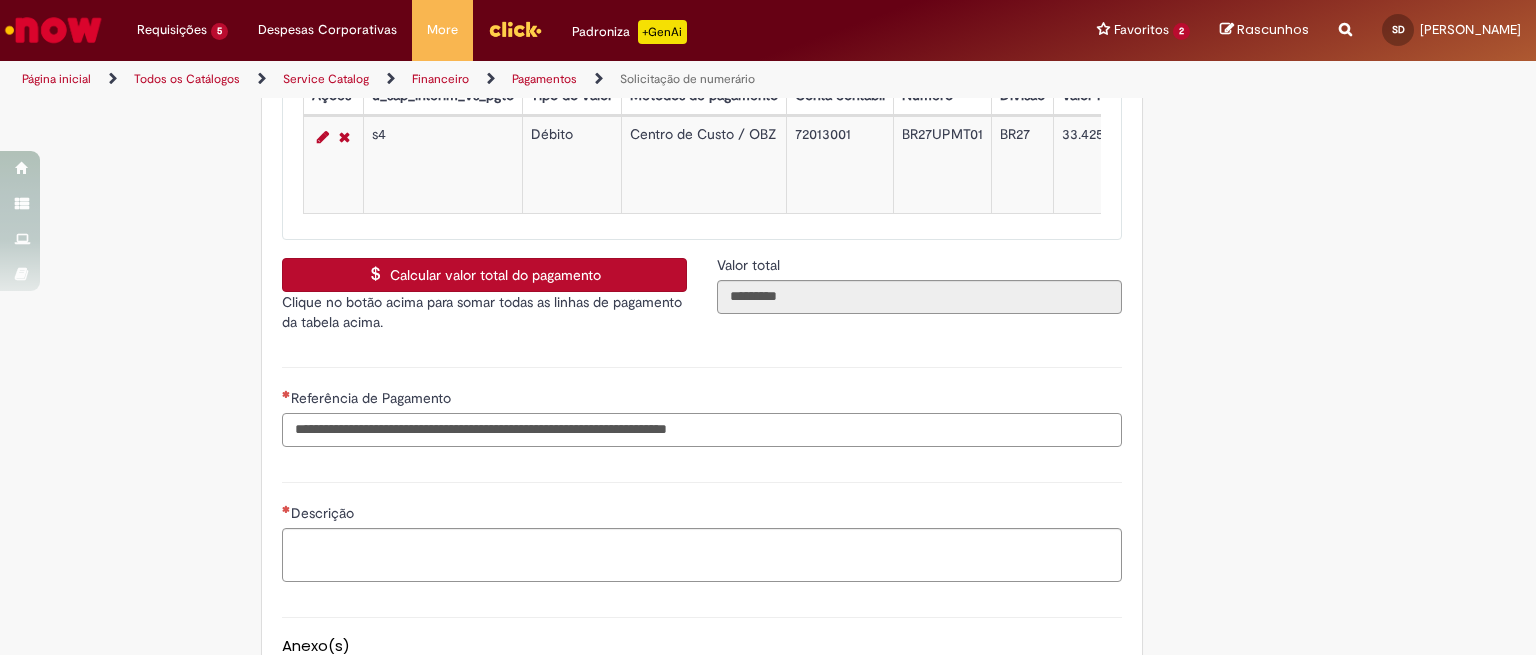 click on "Referência de Pagamento" at bounding box center [702, 430] 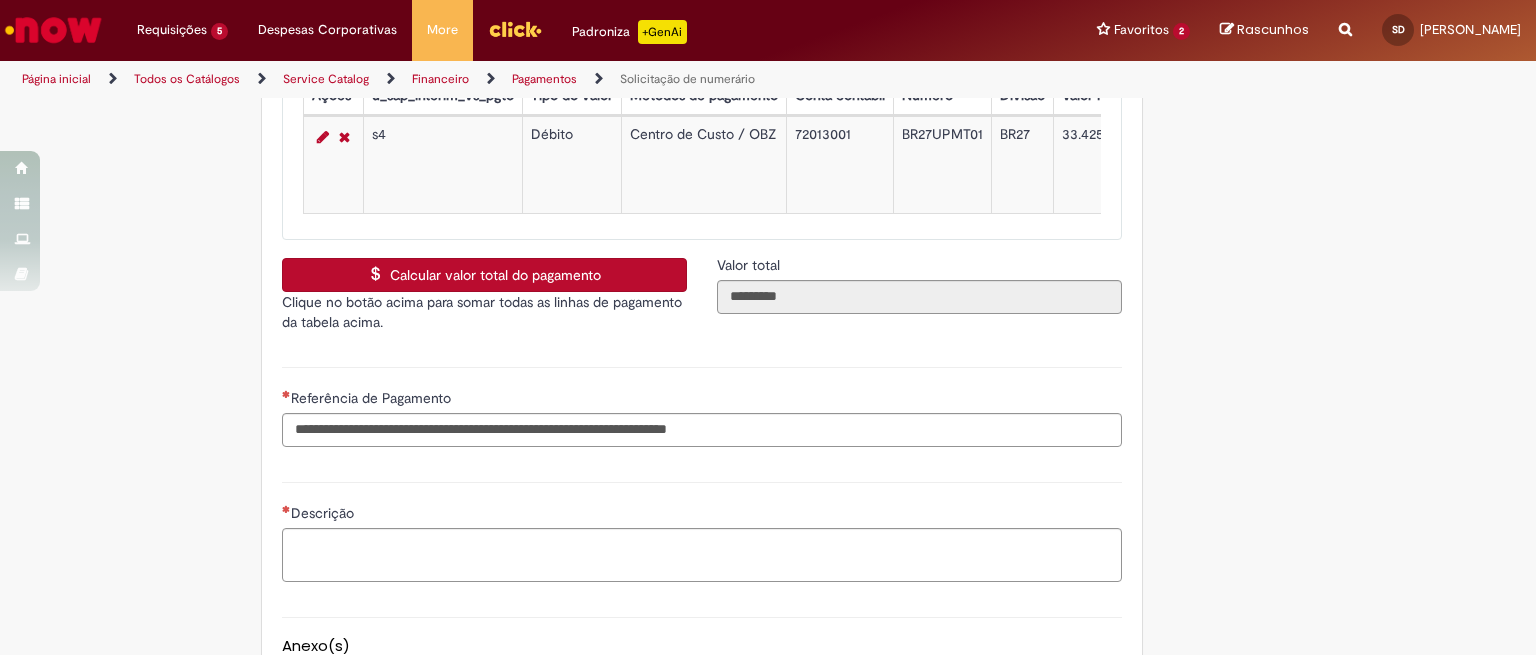 scroll, scrollTop: 0, scrollLeft: 117, axis: horizontal 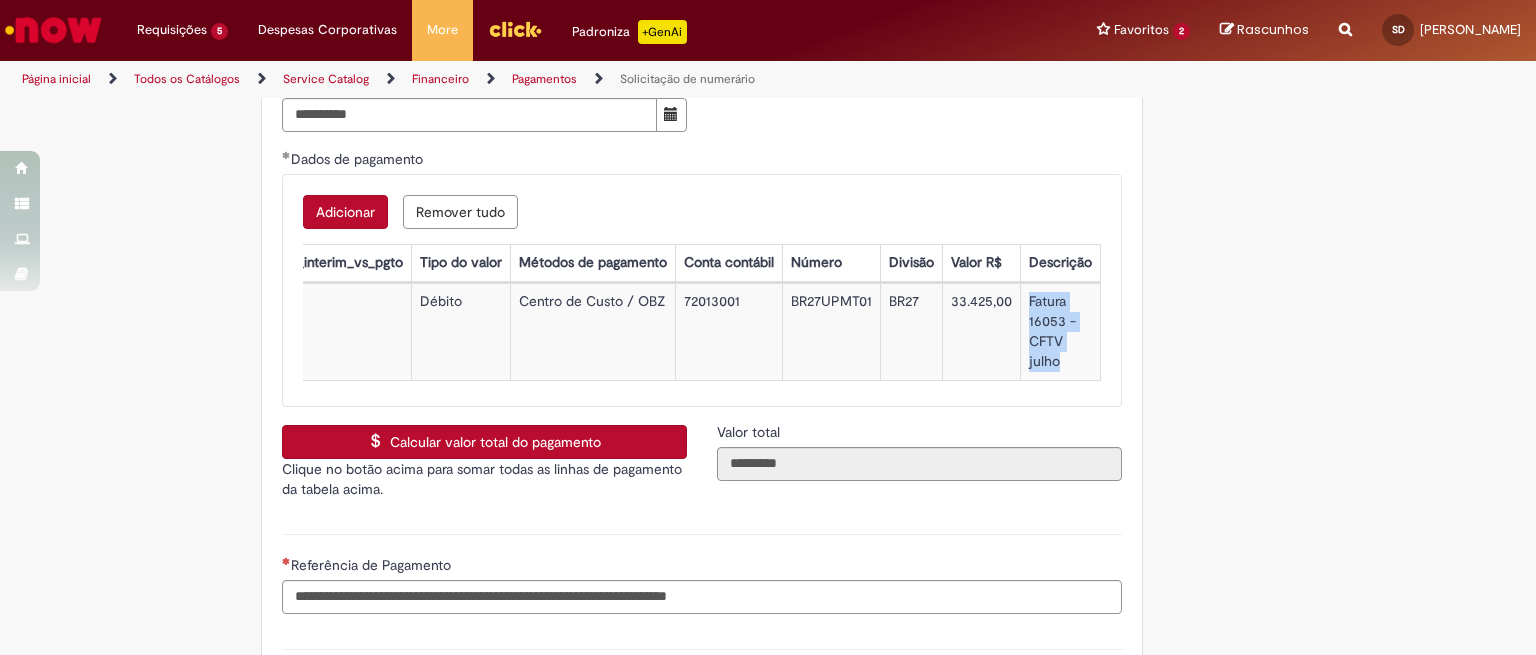 drag, startPoint x: 1022, startPoint y: 275, endPoint x: 1061, endPoint y: 351, distance: 85.42248 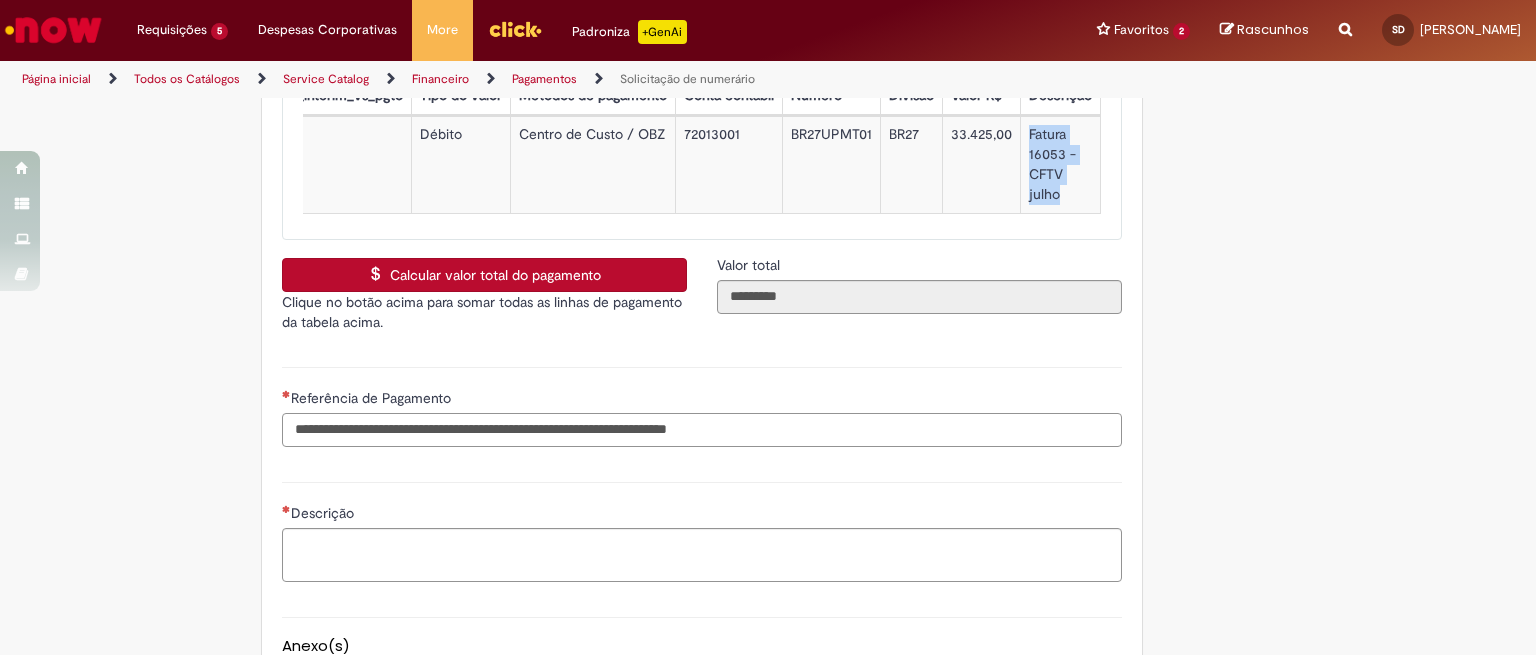 click on "Referência de Pagamento" at bounding box center (702, 430) 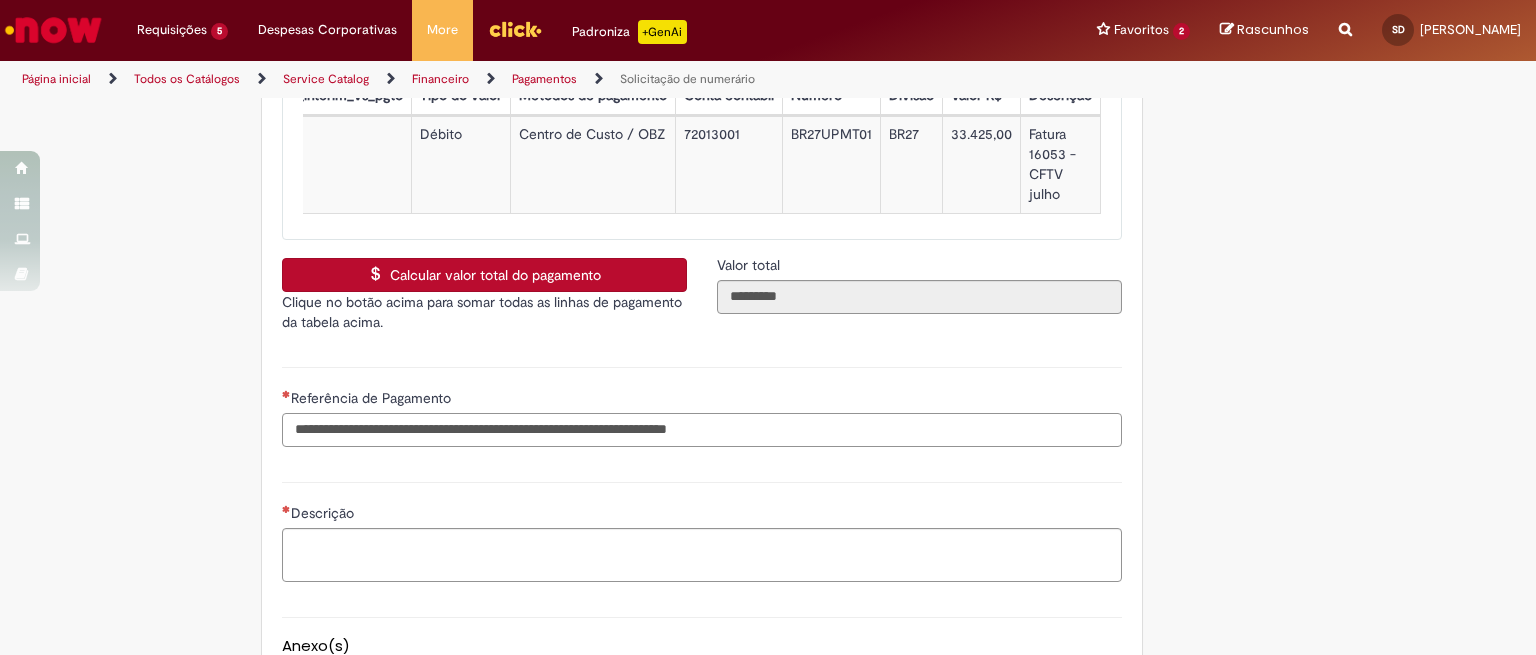 paste on "**********" 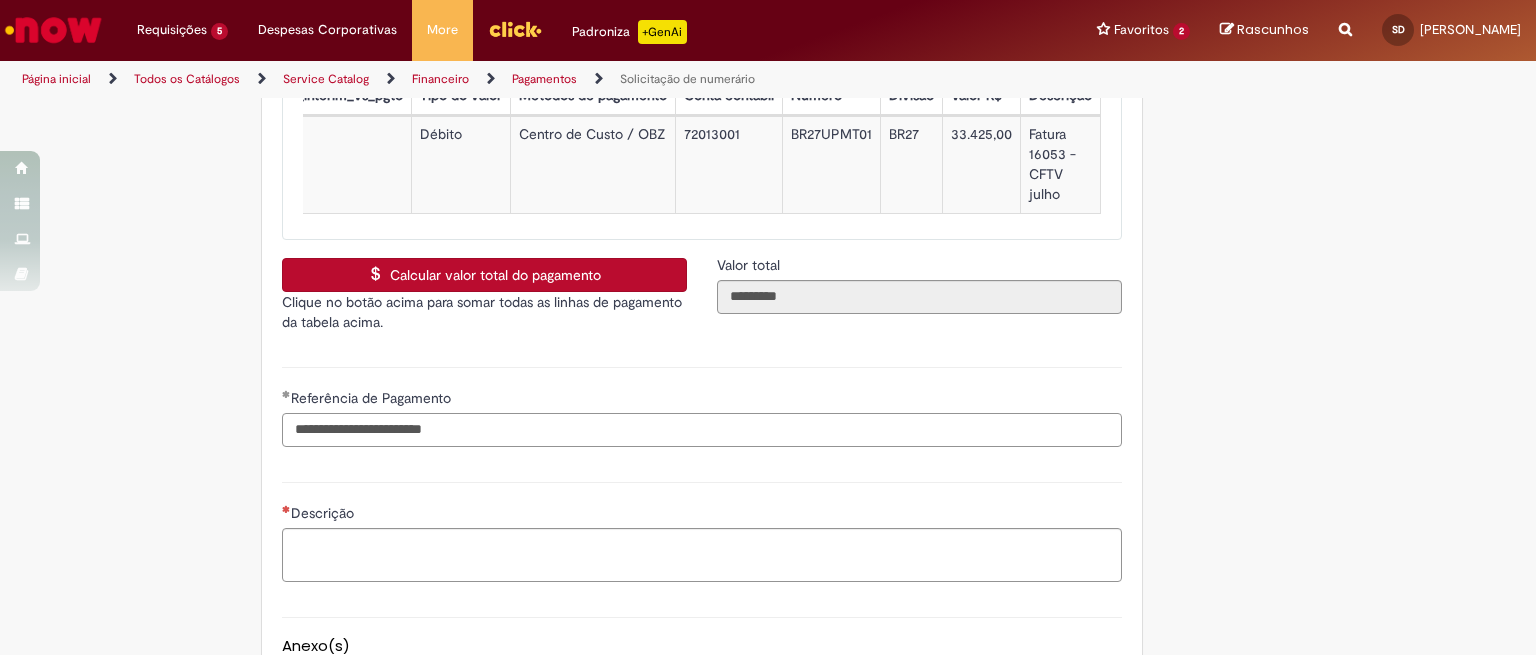 type on "**********" 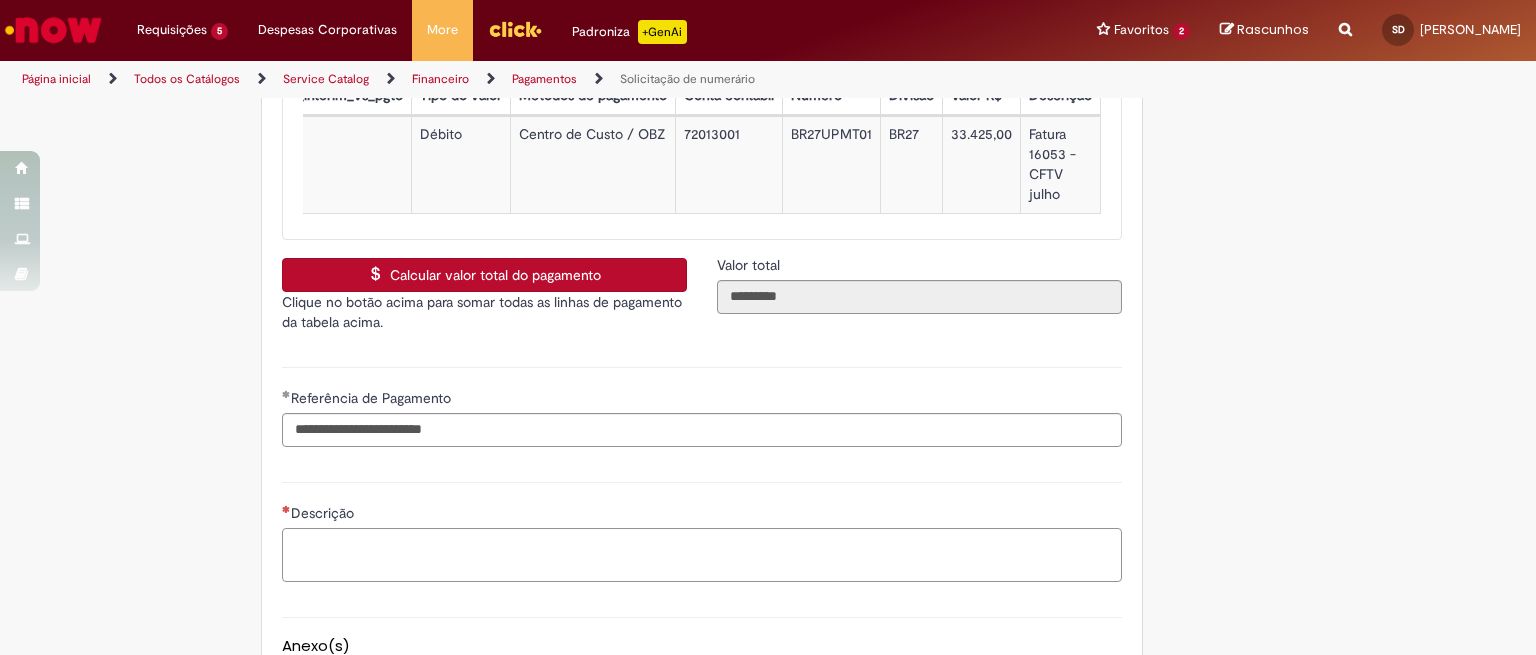 click on "Descrição" at bounding box center (702, 555) 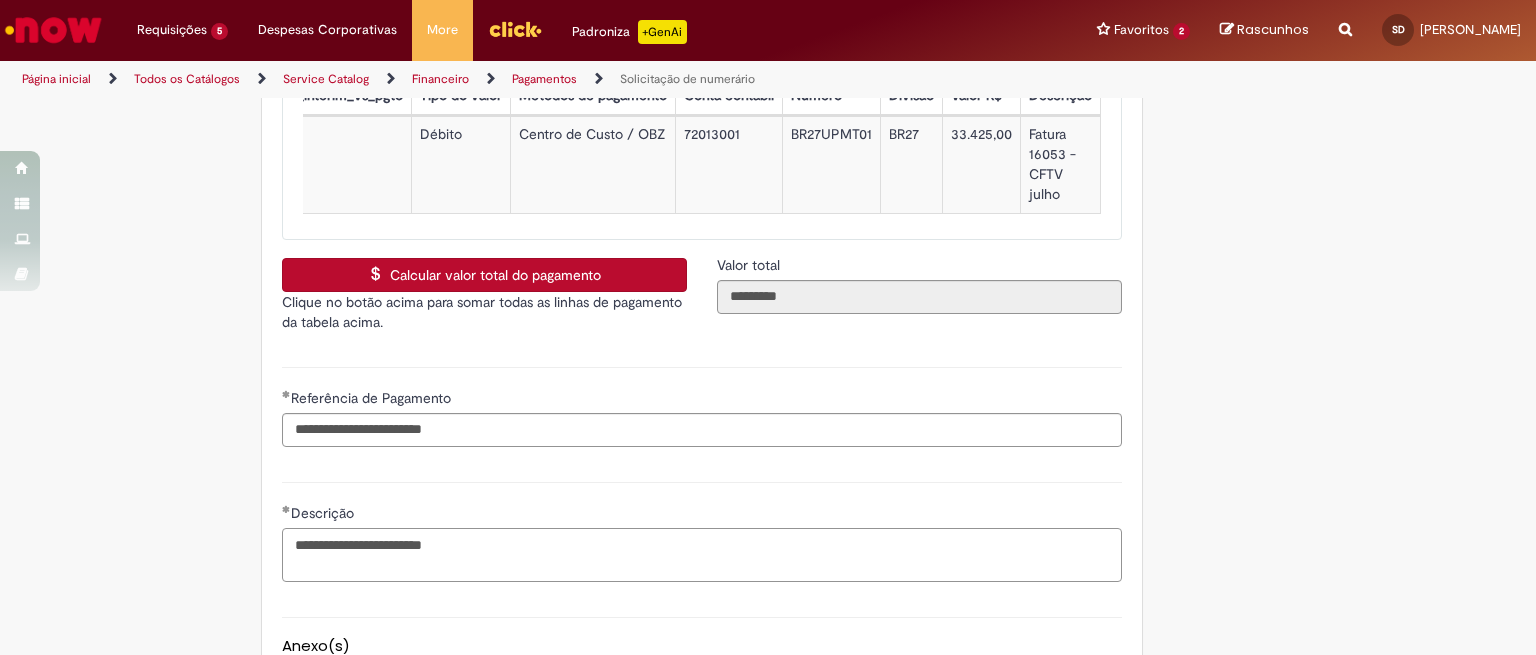 scroll, scrollTop: 3521, scrollLeft: 0, axis: vertical 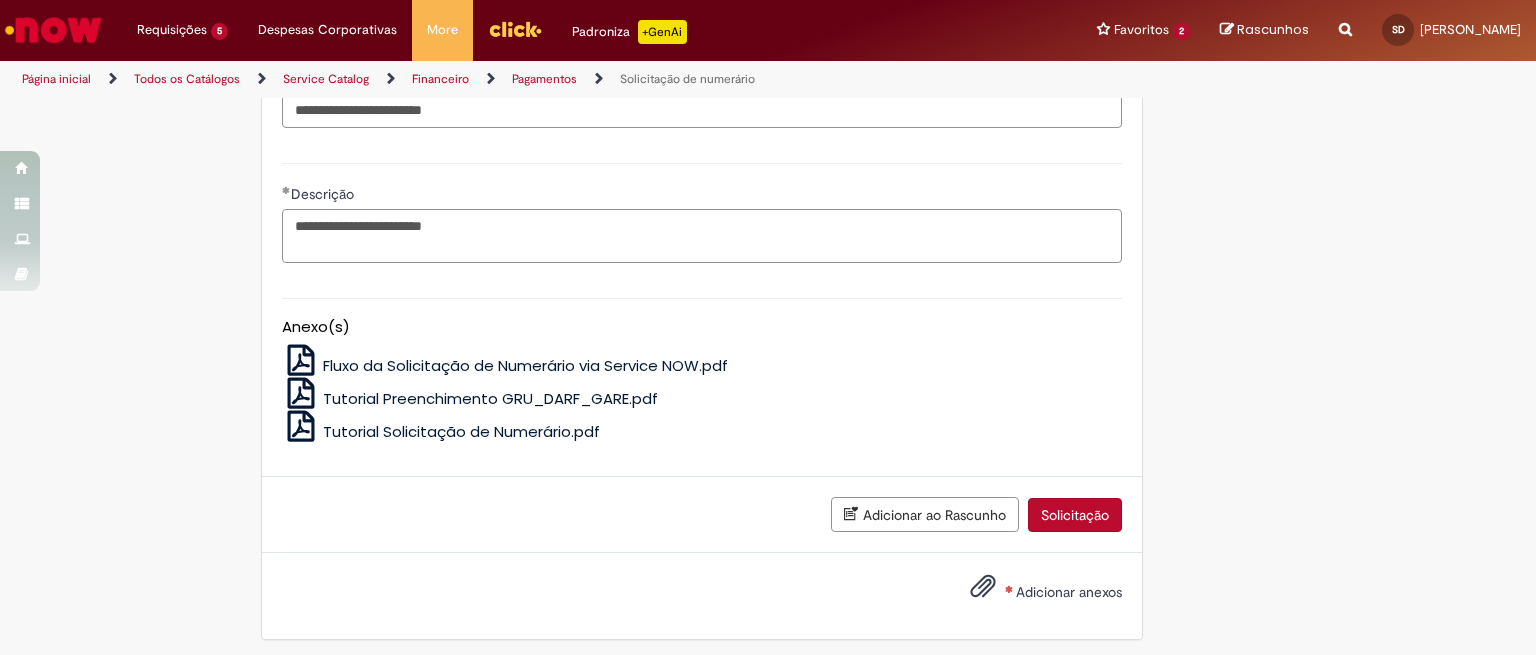 type on "**********" 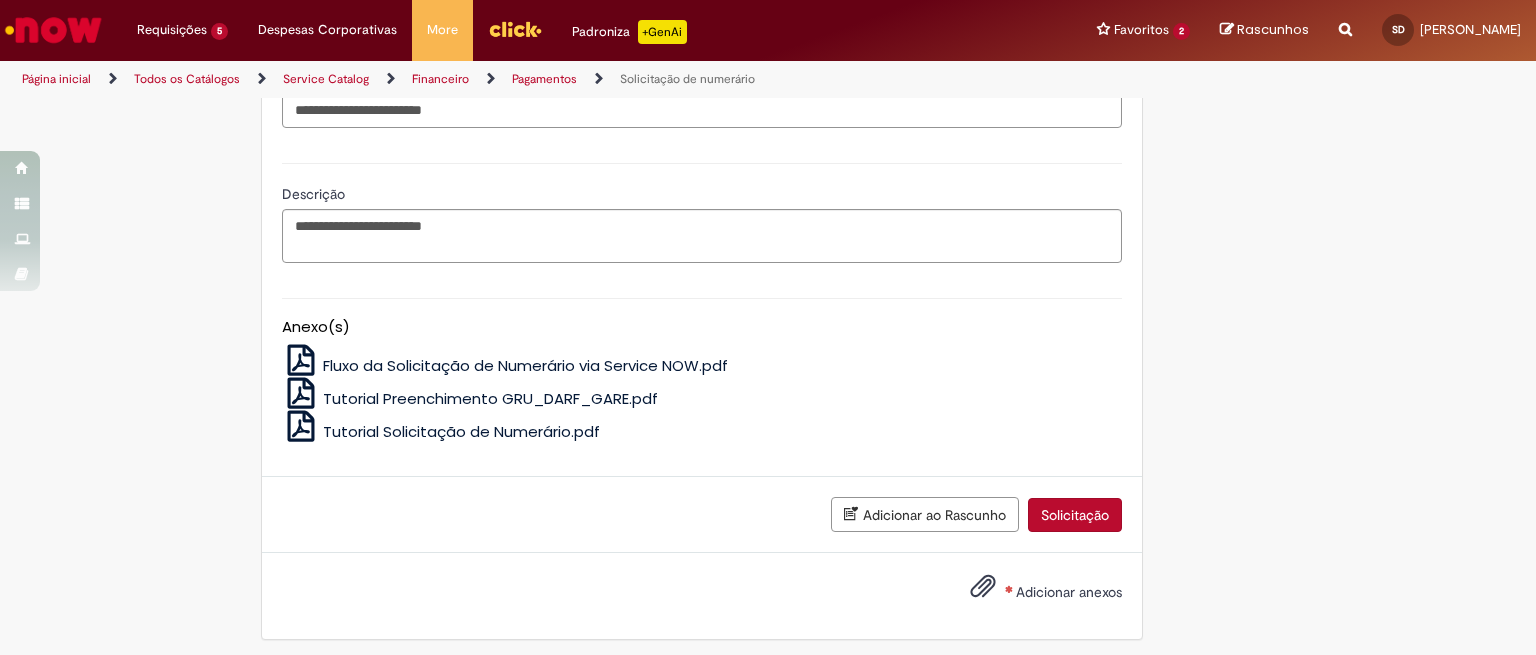 click at bounding box center [983, 587] 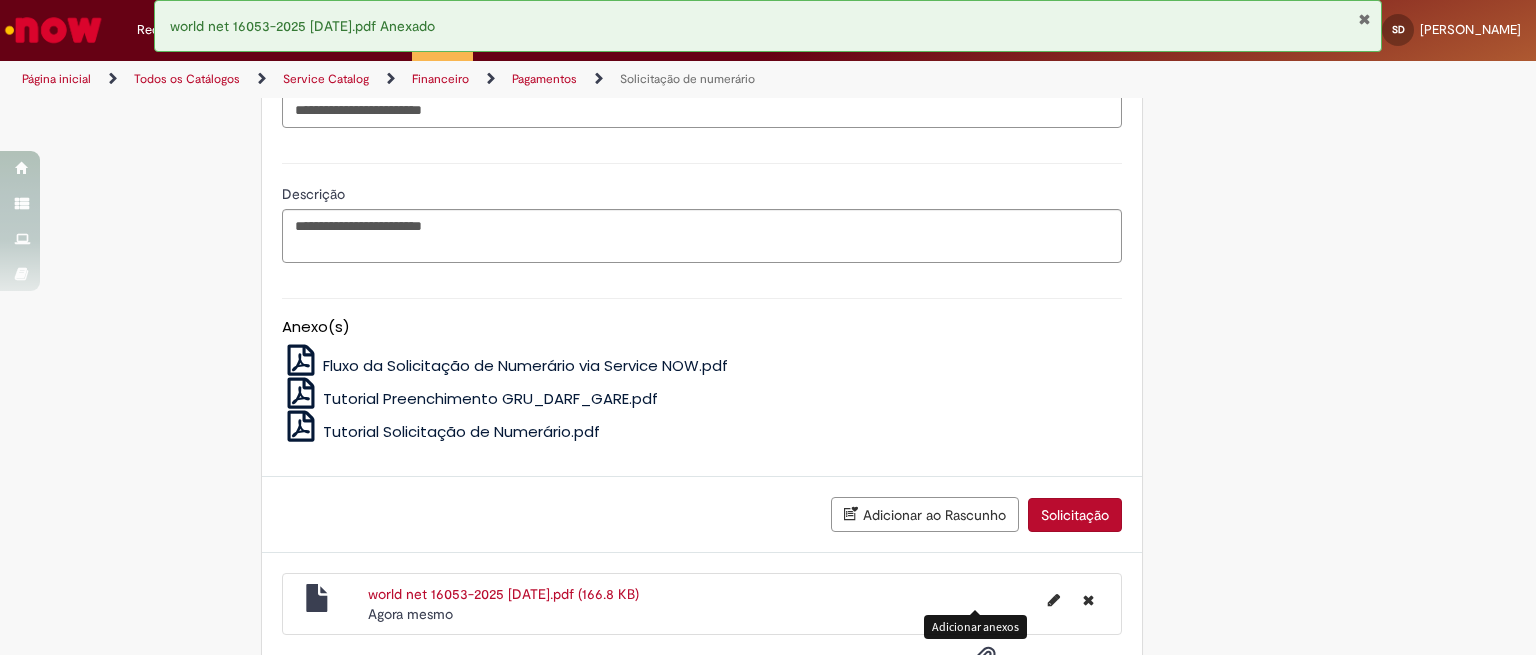 scroll, scrollTop: 3593, scrollLeft: 0, axis: vertical 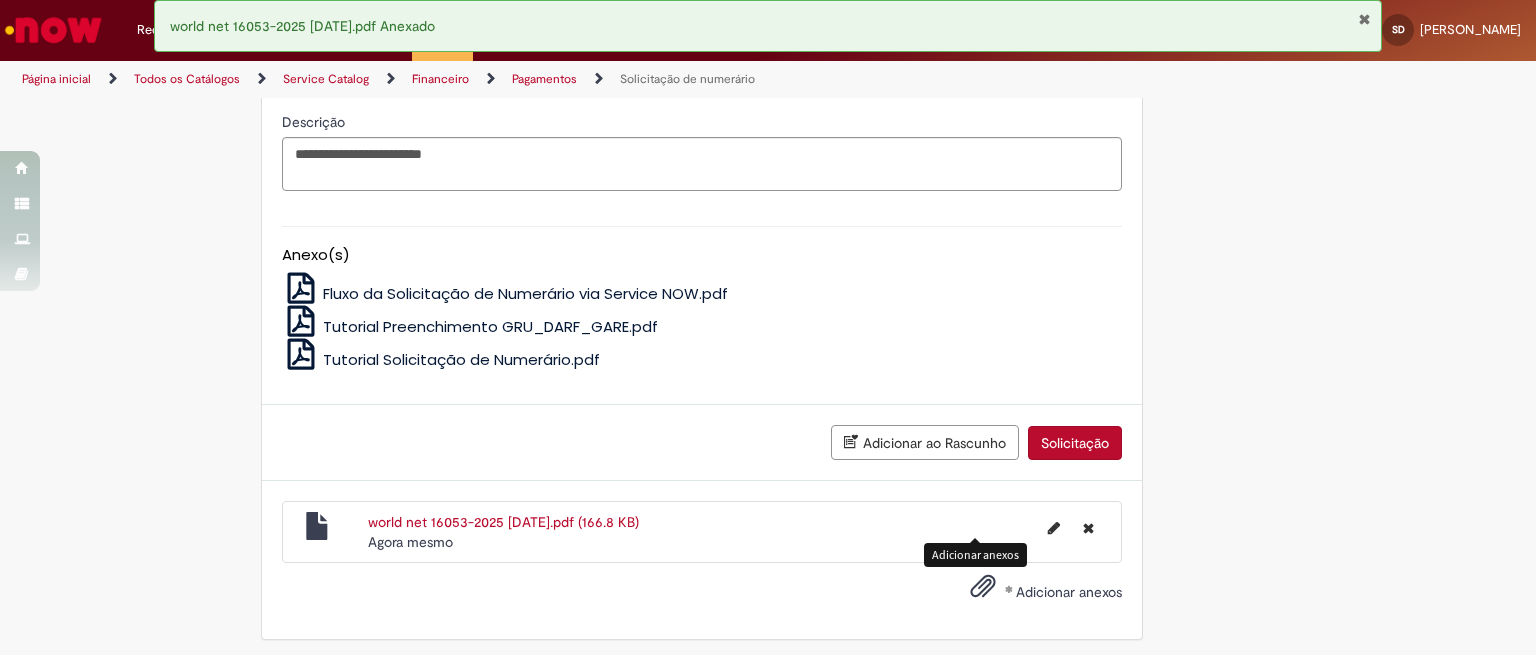 click on "Solicitação" at bounding box center [1075, 443] 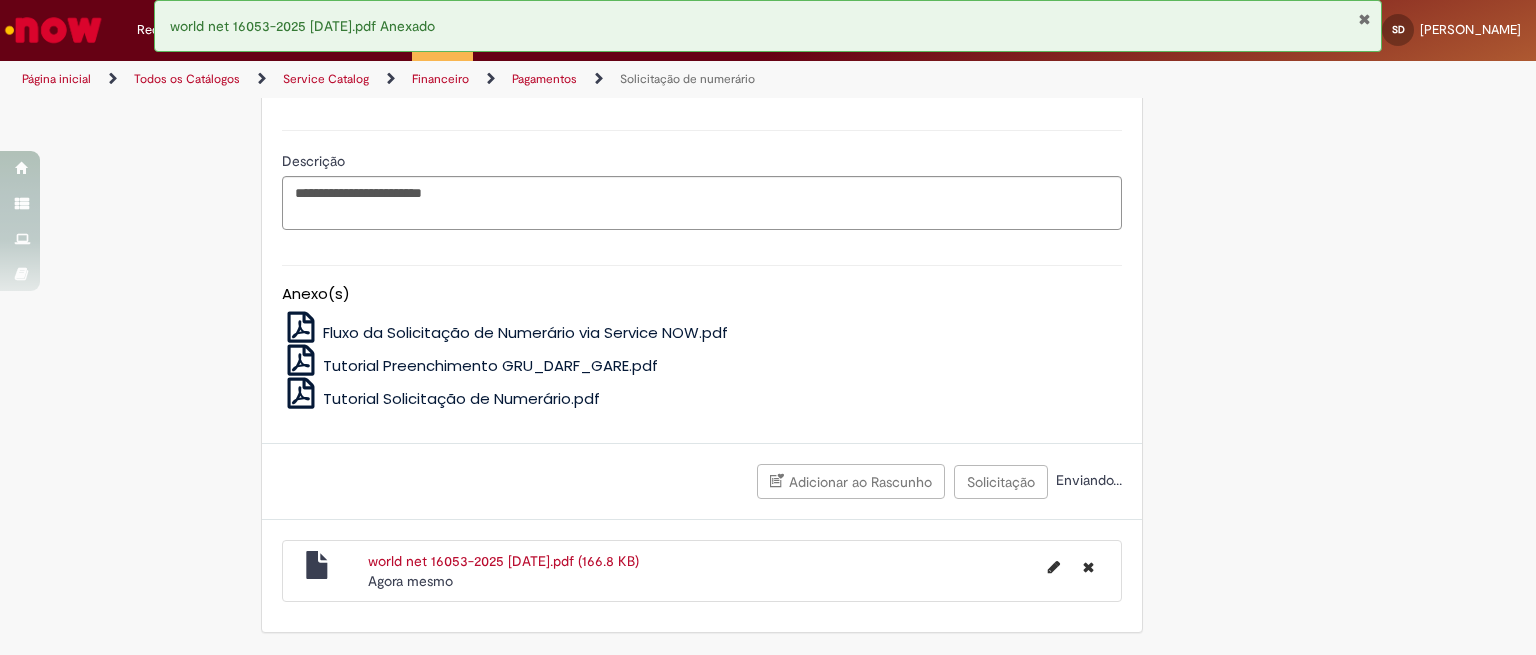 scroll, scrollTop: 2646, scrollLeft: 0, axis: vertical 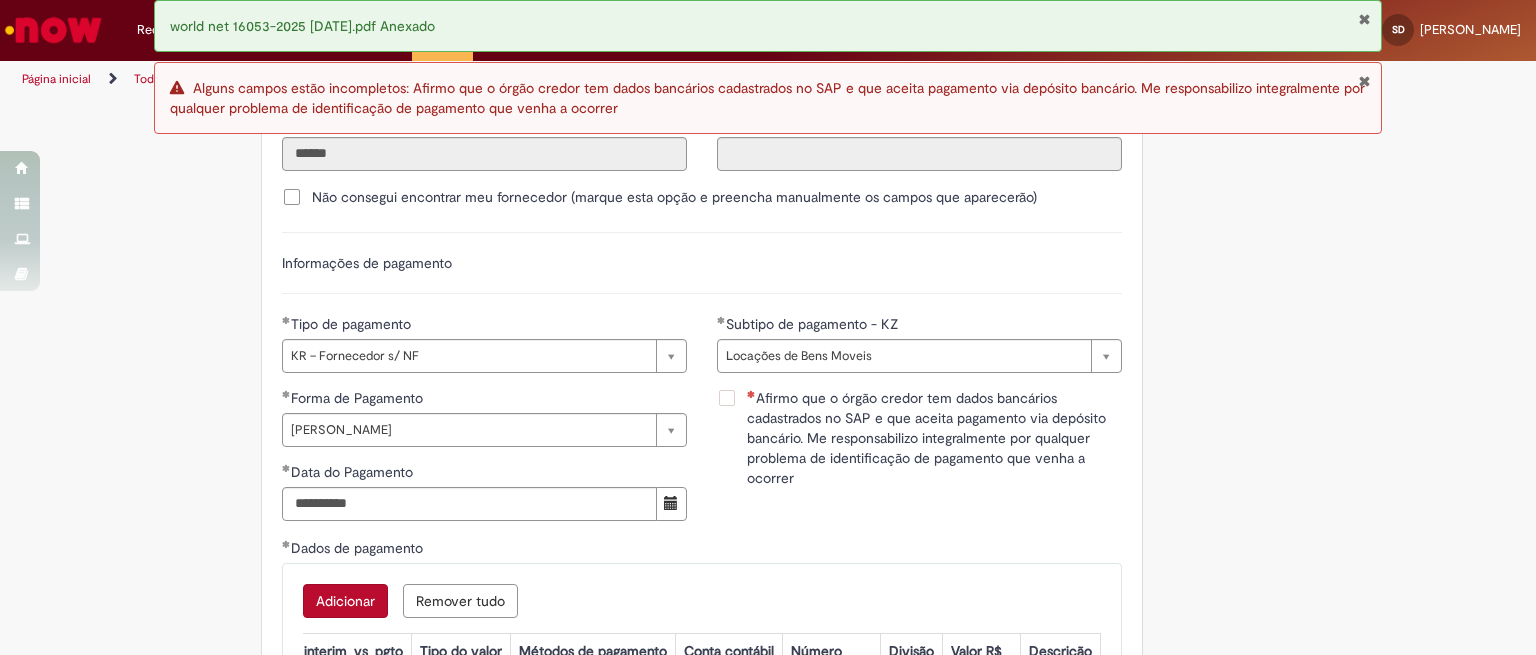 click on "Afirmo que o órgão credor tem dados bancários cadastrados no SAP e que aceita pagamento via depósito bancário. Me responsabilizo integralmente por qualquer problema de identificação de pagamento que venha a ocorrer" at bounding box center (934, 438) 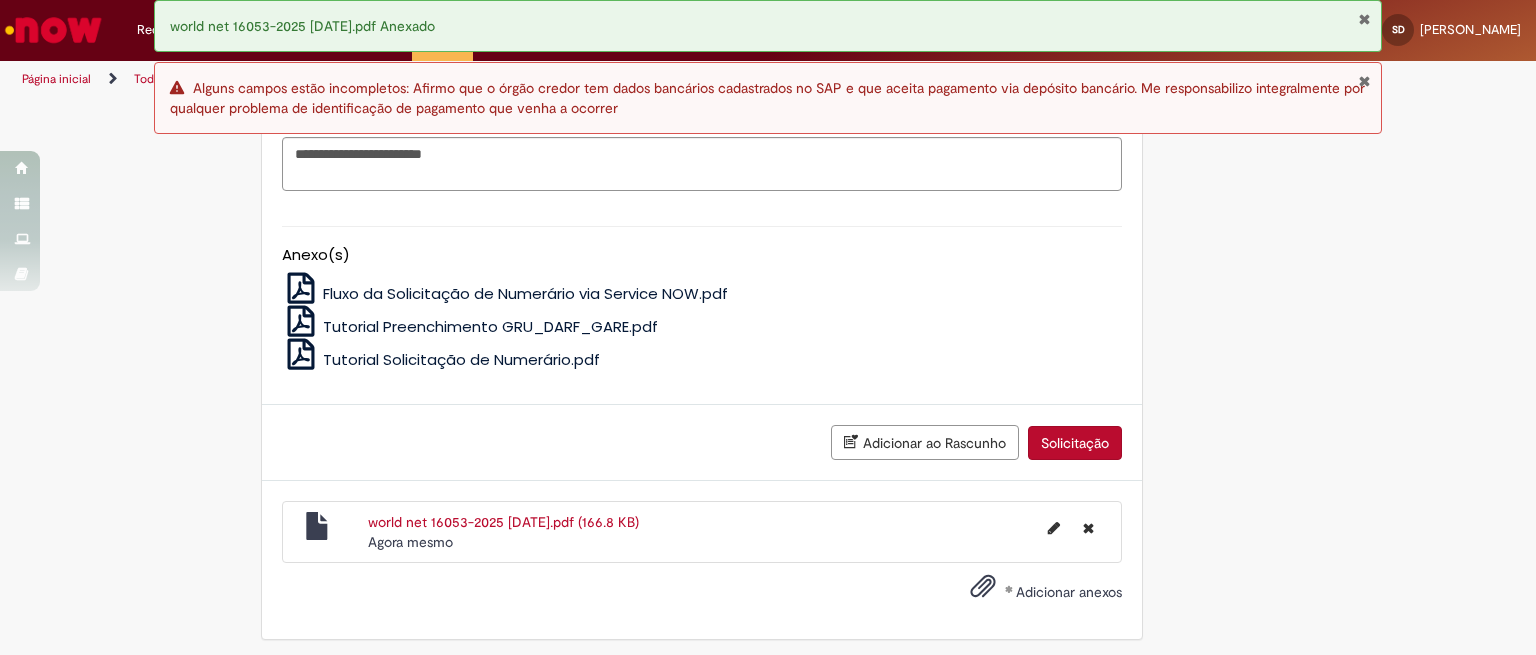 click on "Solicitação" at bounding box center [1075, 443] 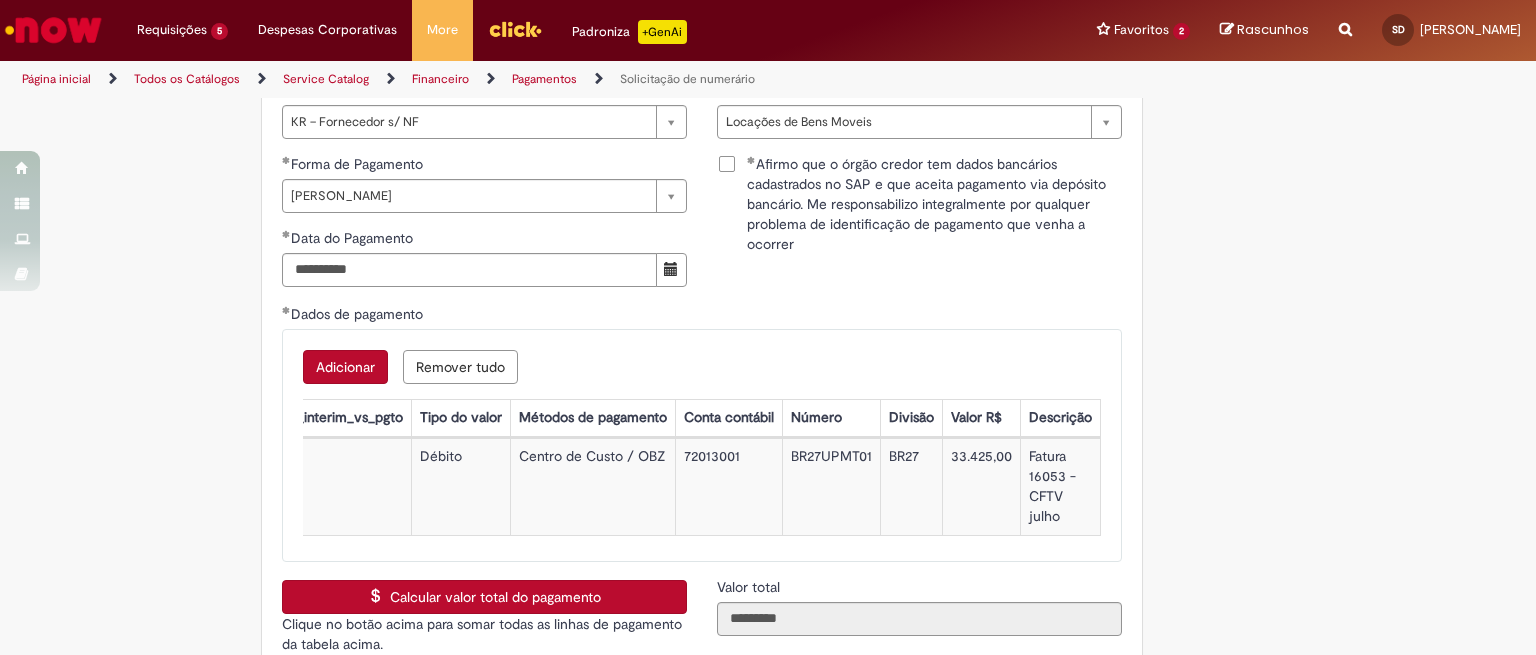 scroll, scrollTop: 2547, scrollLeft: 0, axis: vertical 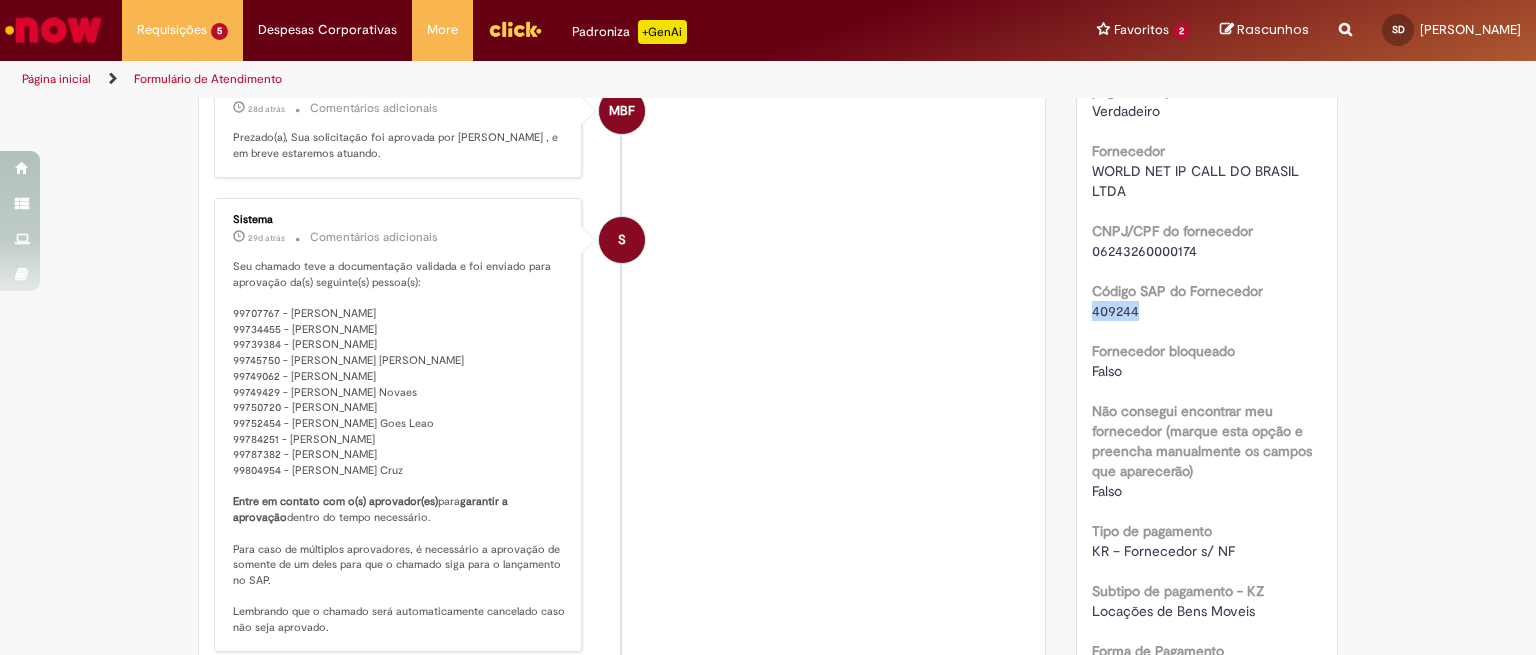drag, startPoint x: 1085, startPoint y: 331, endPoint x: 1156, endPoint y: 330, distance: 71.00704 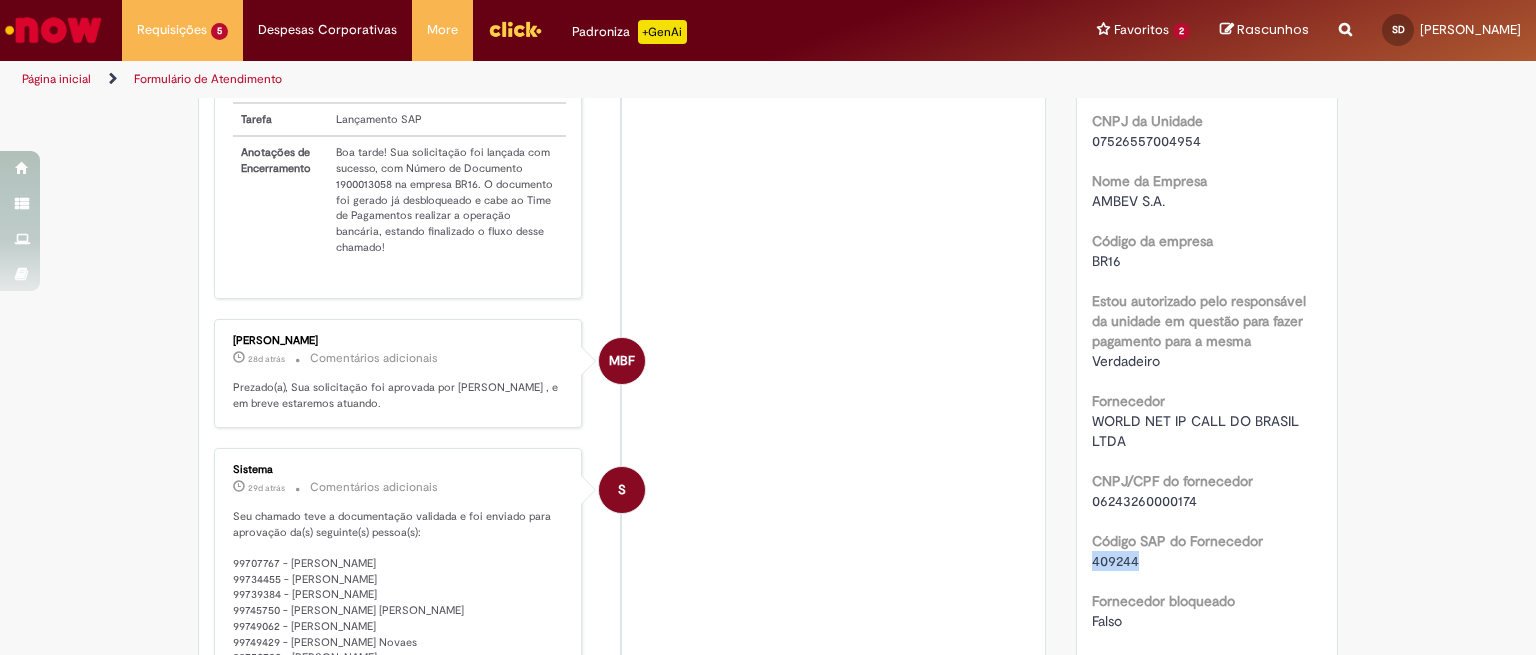 scroll, scrollTop: 417, scrollLeft: 0, axis: vertical 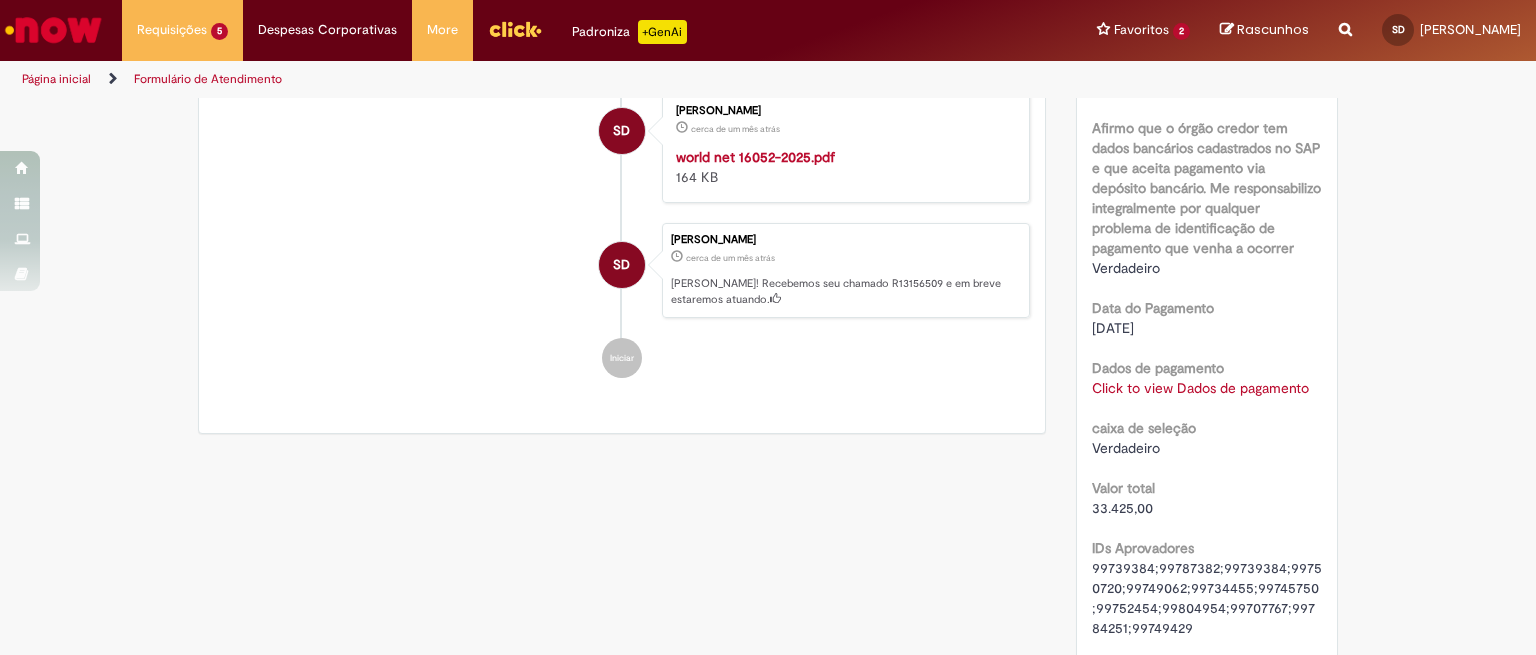click on "Click to view Dados de pagamento" at bounding box center [1200, 388] 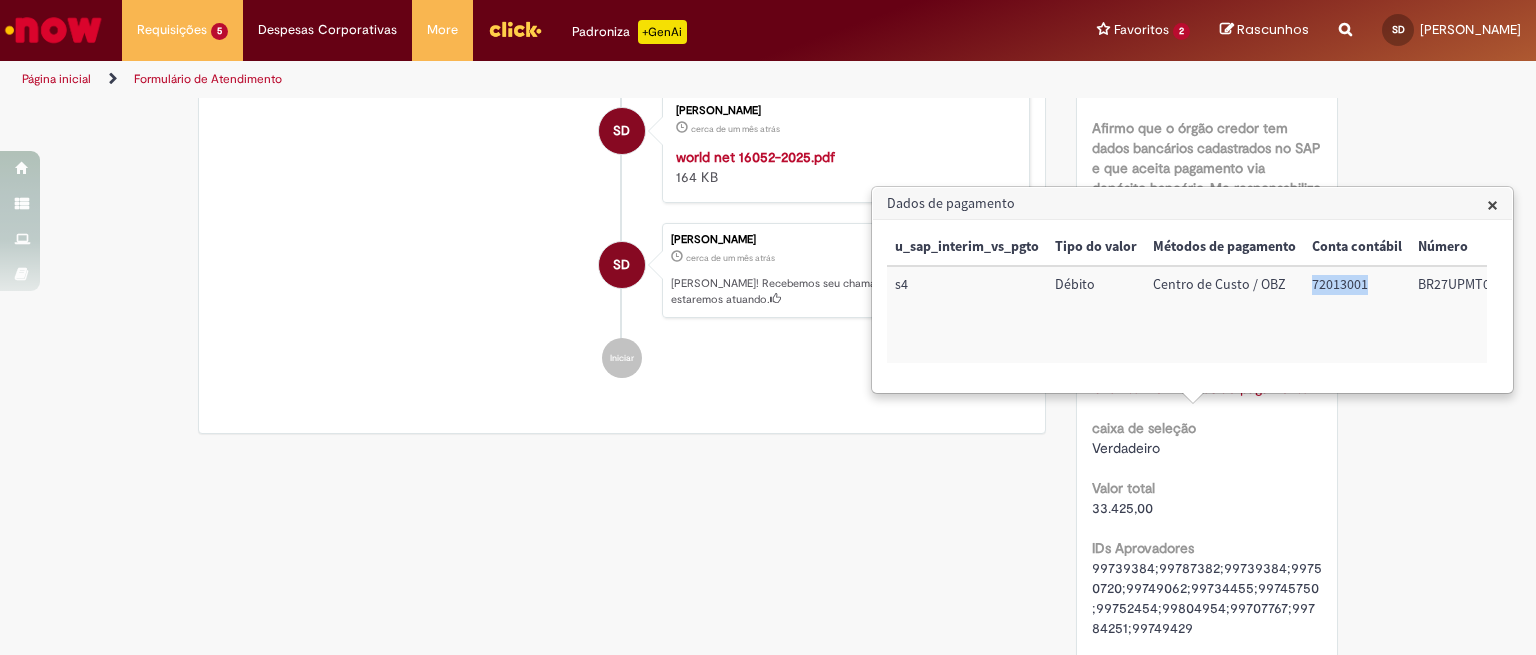 drag, startPoint x: 1316, startPoint y: 284, endPoint x: 1384, endPoint y: 287, distance: 68.06615 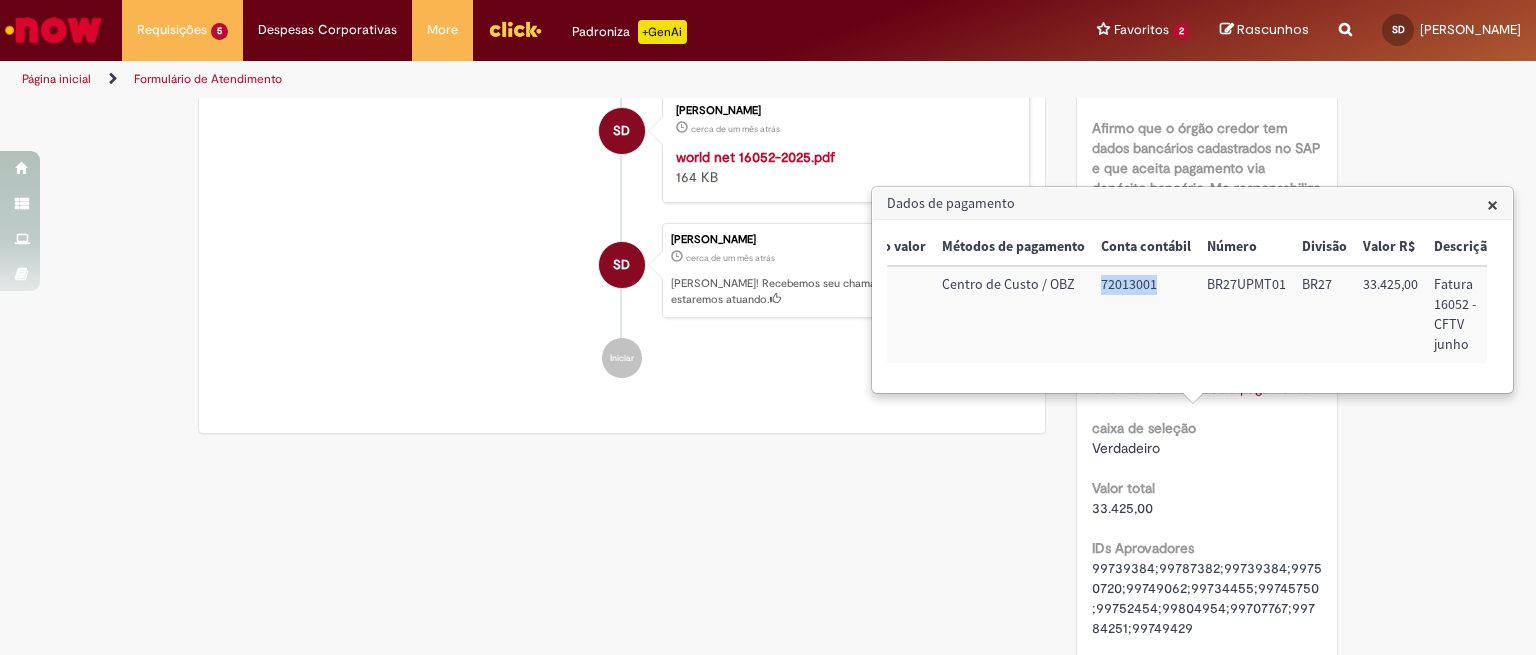 scroll, scrollTop: 0, scrollLeft: 226, axis: horizontal 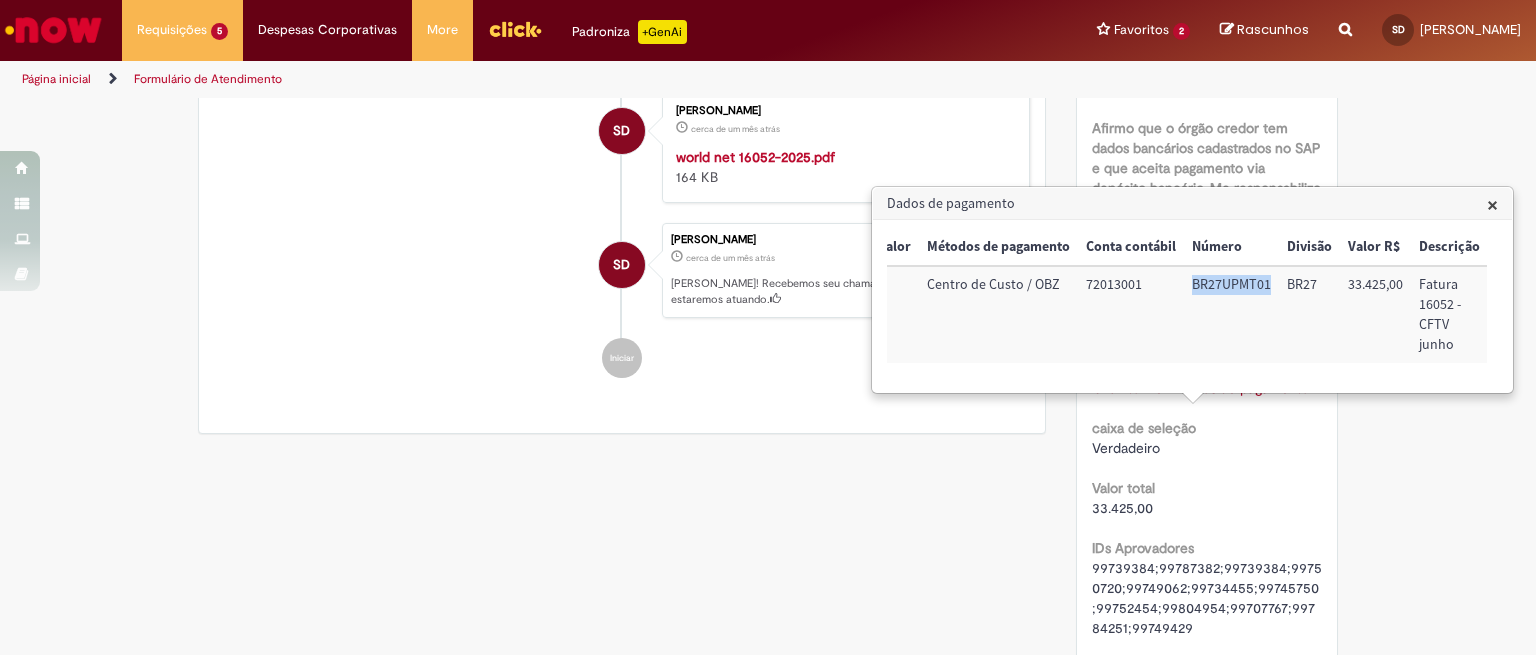drag, startPoint x: 1194, startPoint y: 285, endPoint x: 1271, endPoint y: 289, distance: 77.10383 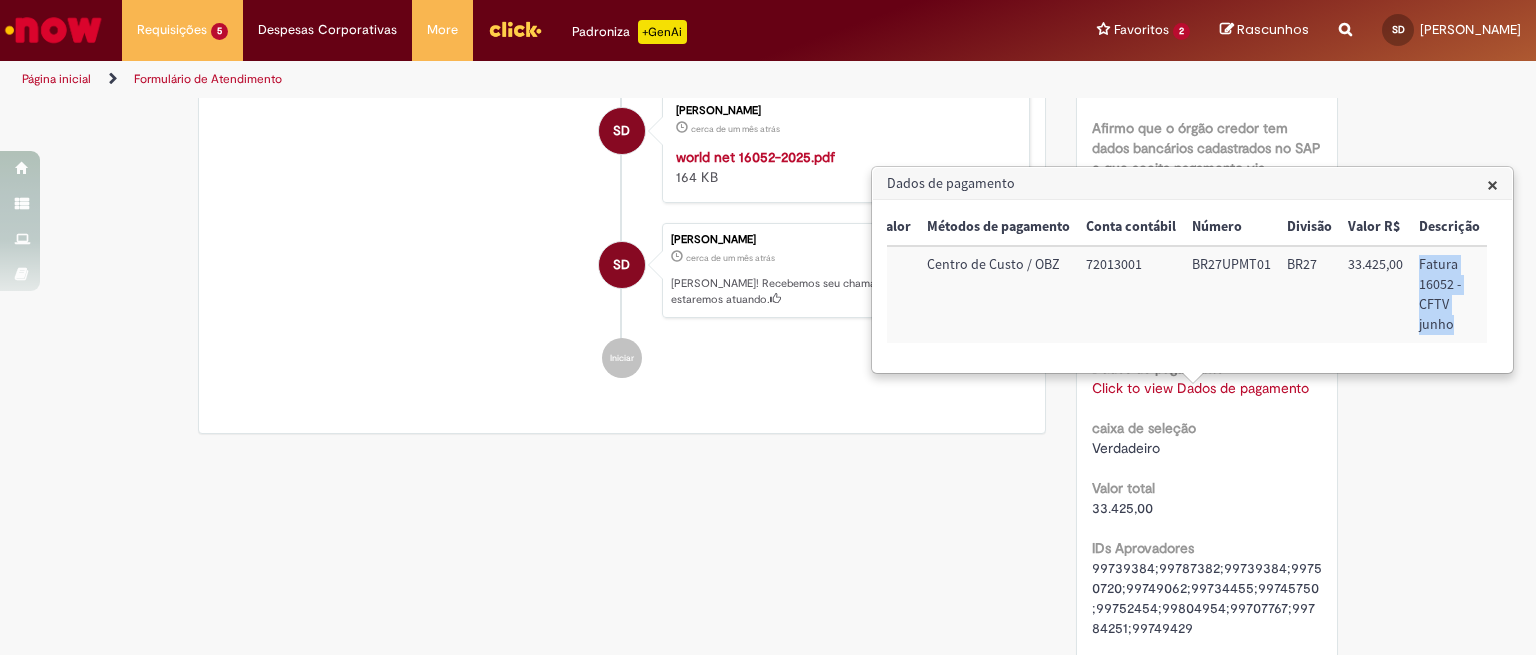 drag, startPoint x: 1428, startPoint y: 260, endPoint x: 1462, endPoint y: 328, distance: 76.02631 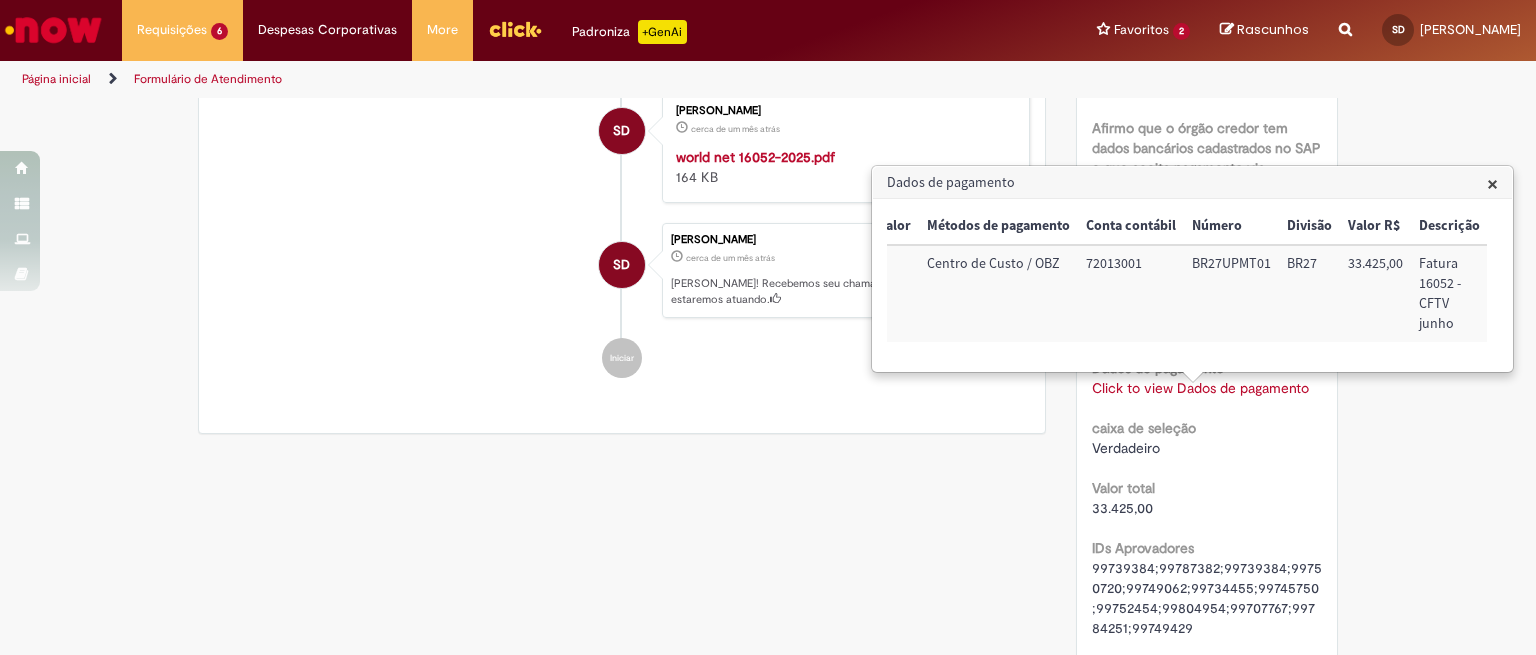 drag, startPoint x: 1316, startPoint y: 364, endPoint x: 1346, endPoint y: 369, distance: 30.413813 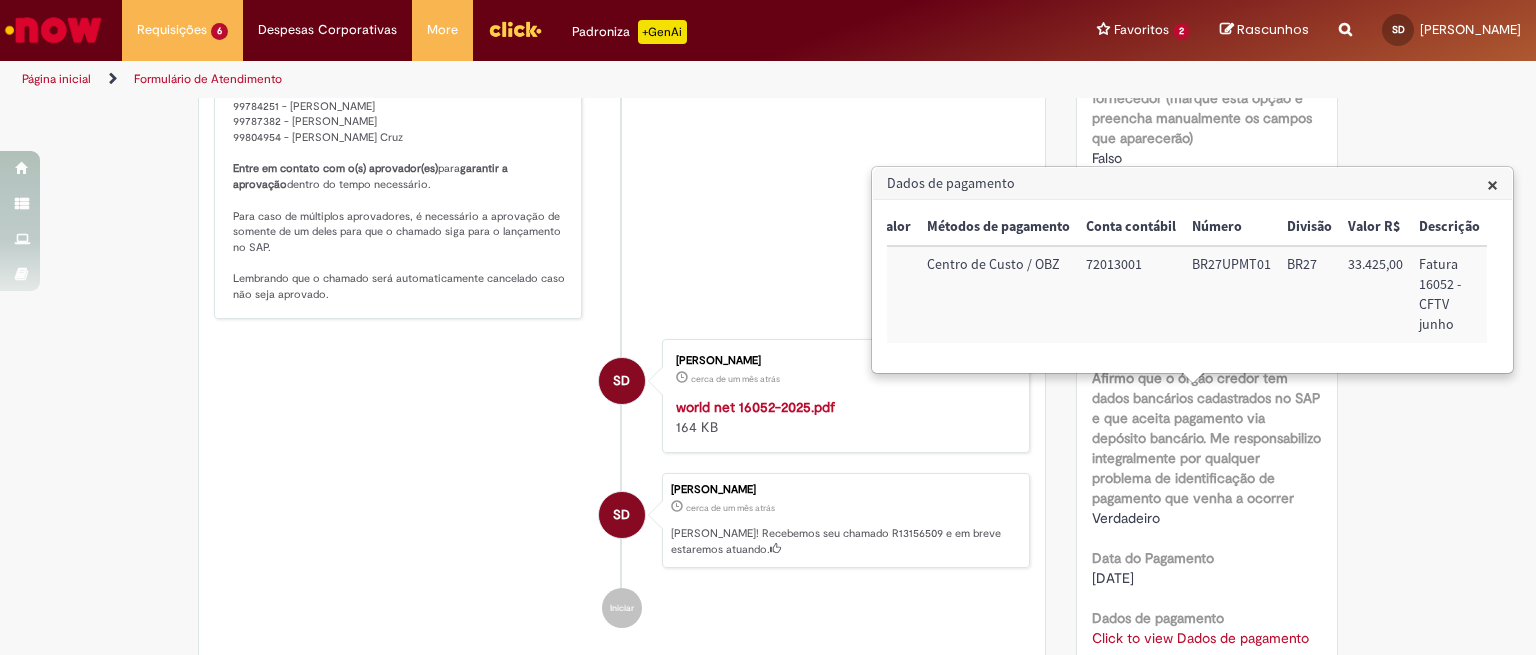 scroll, scrollTop: 1000, scrollLeft: 0, axis: vertical 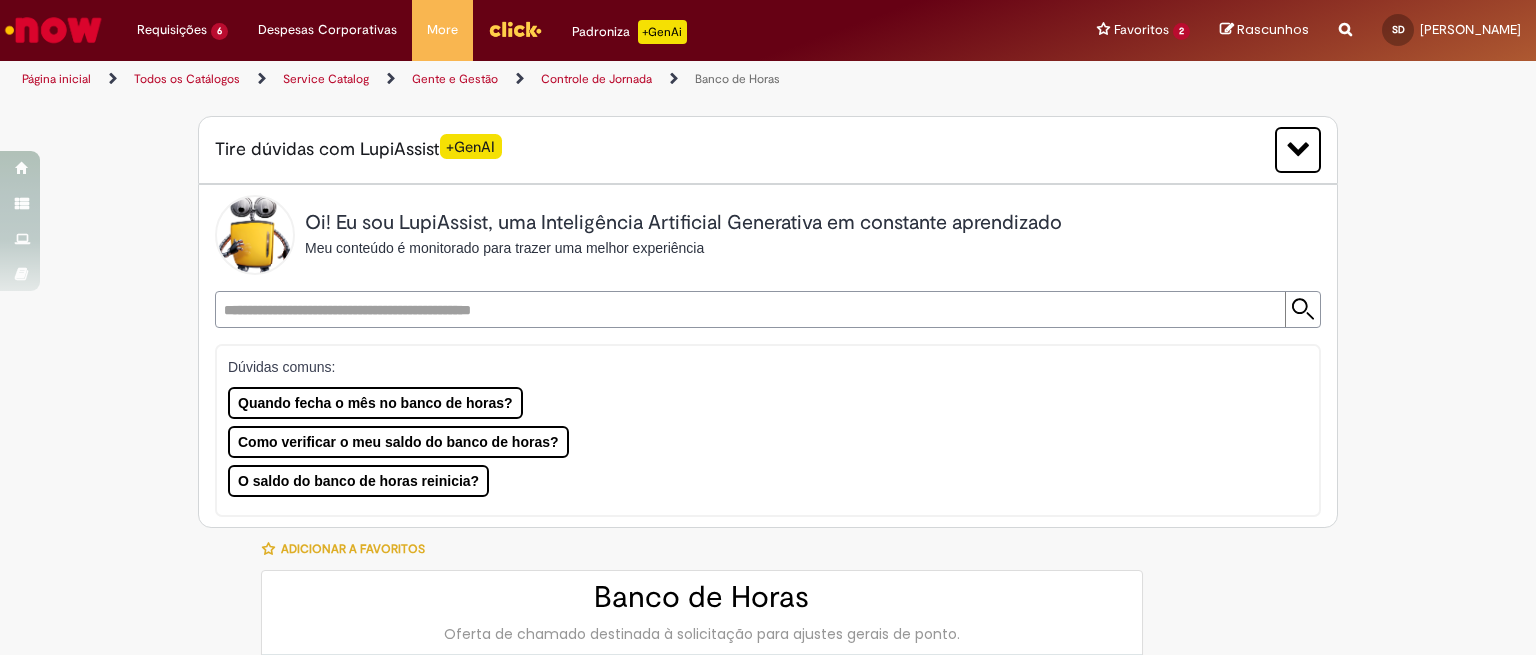type on "********" 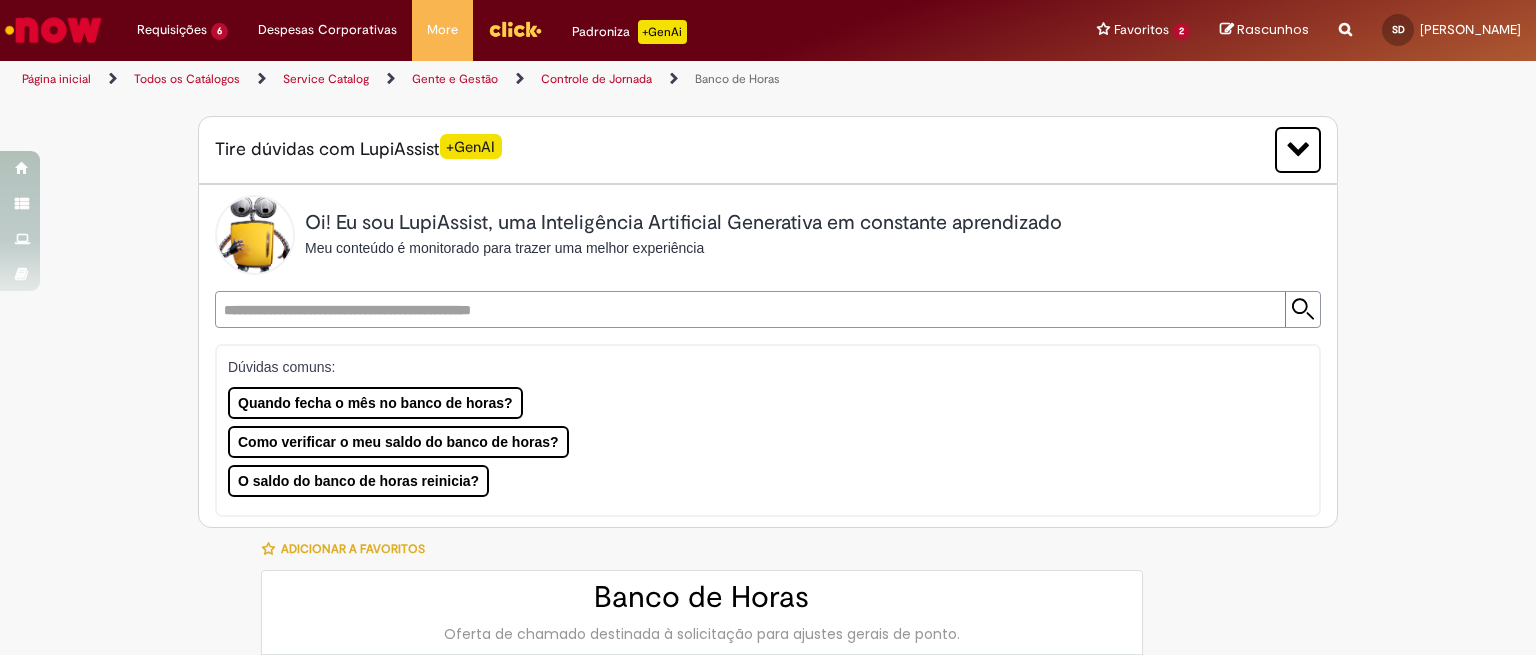 type on "**********" 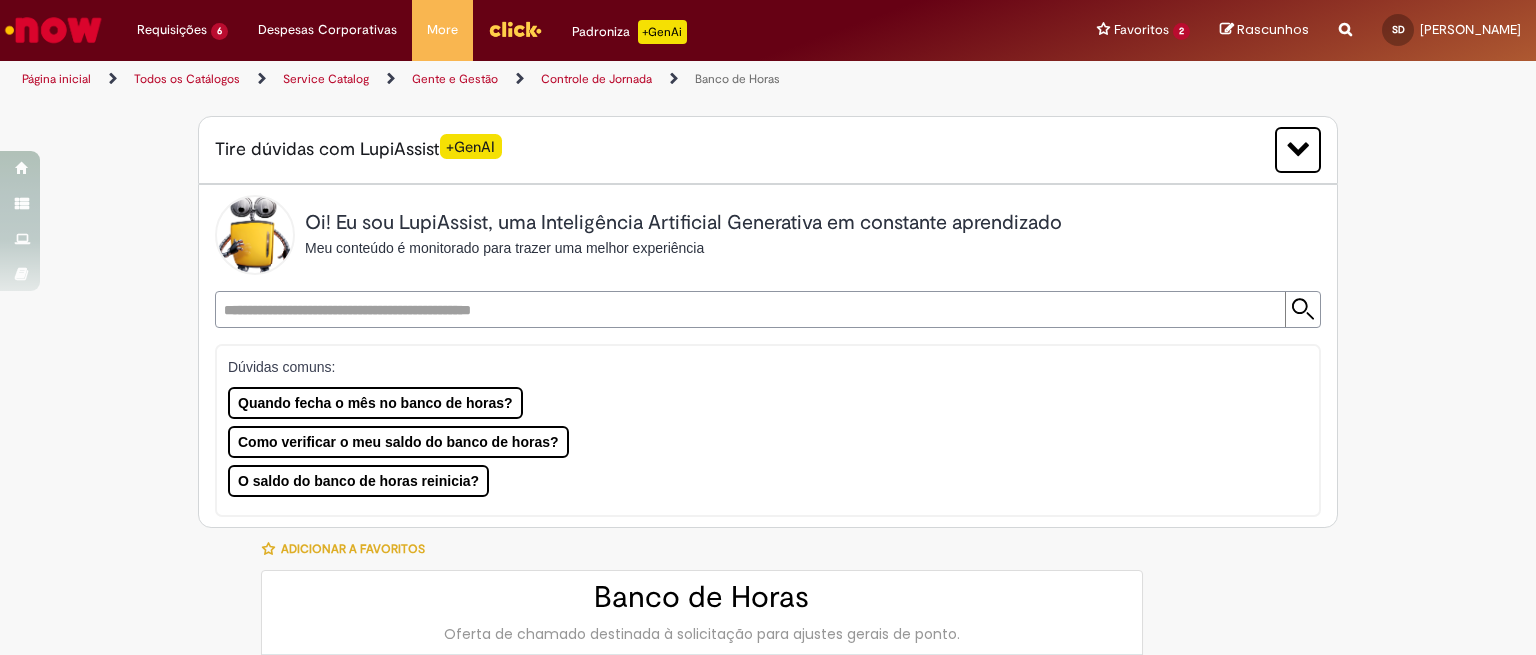 type on "**********" 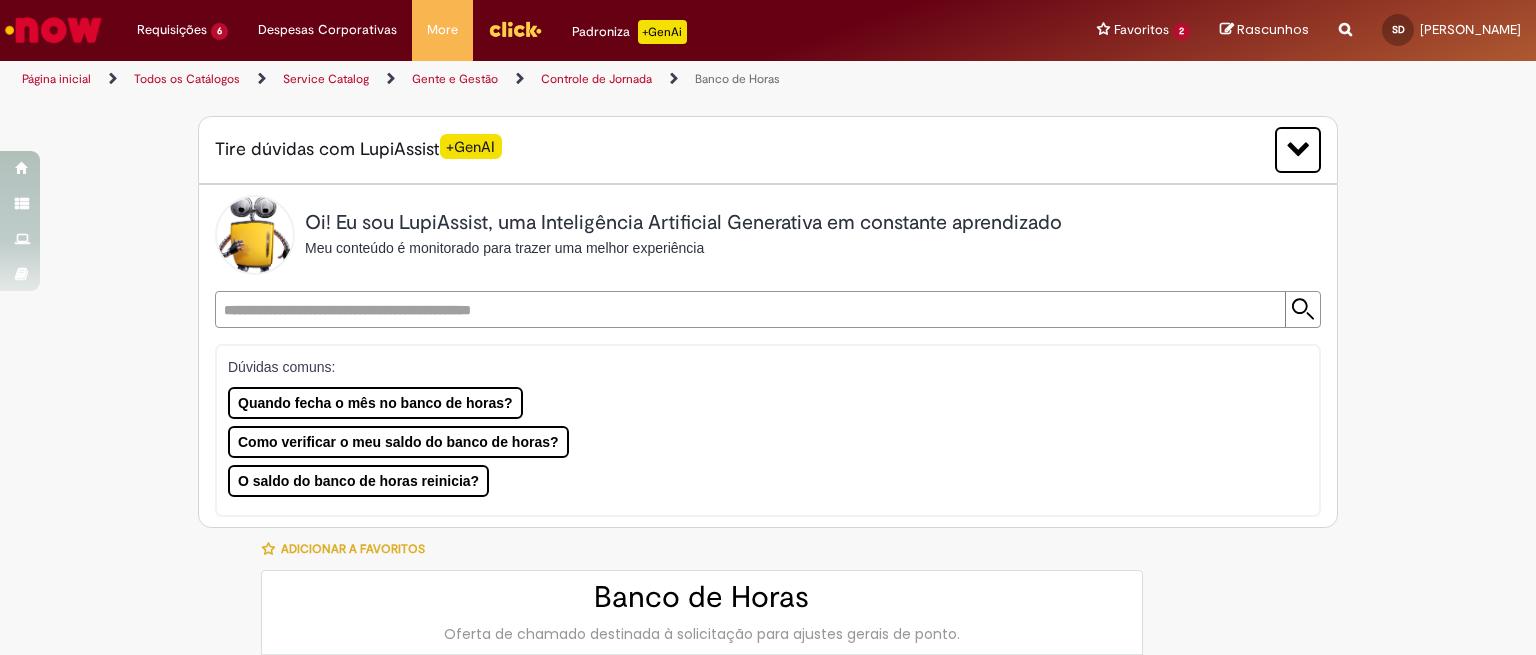 type on "**********" 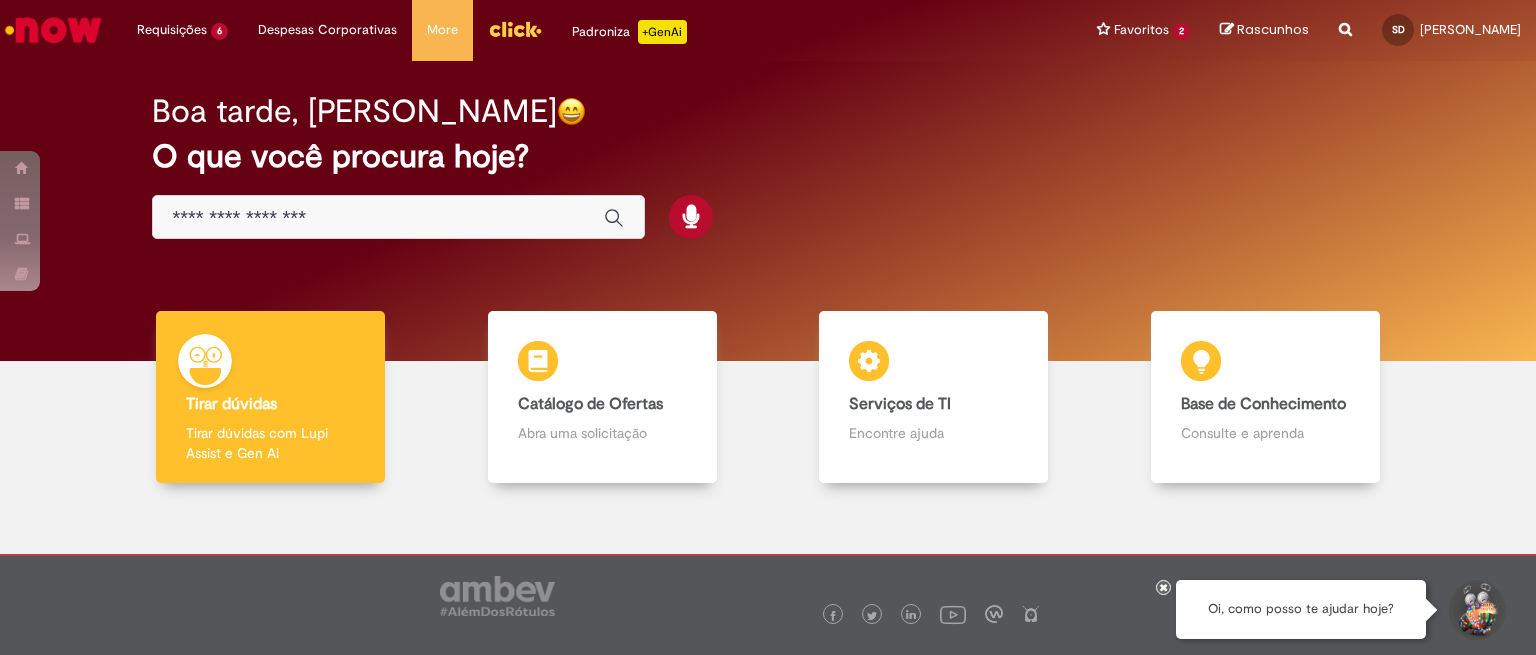 scroll, scrollTop: 0, scrollLeft: 0, axis: both 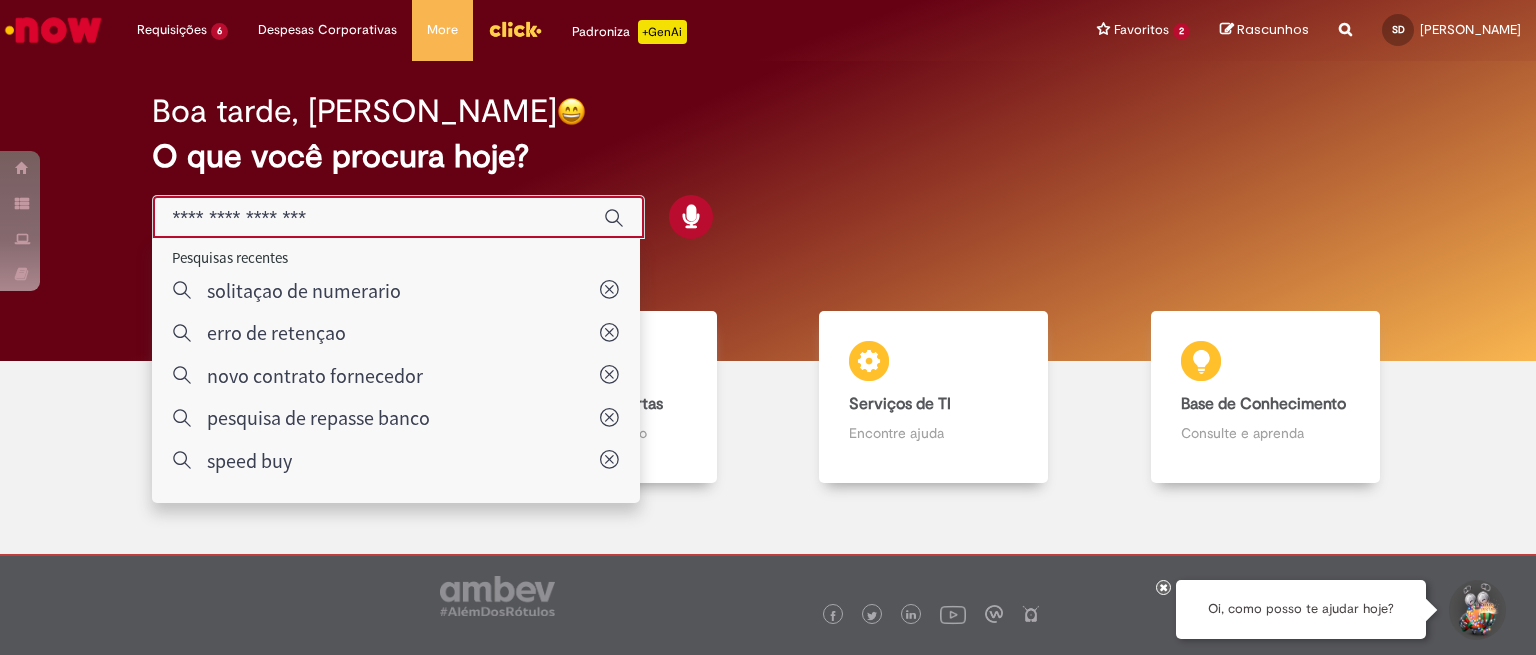 click on "Boa tarde, Sharon" at bounding box center [768, 111] 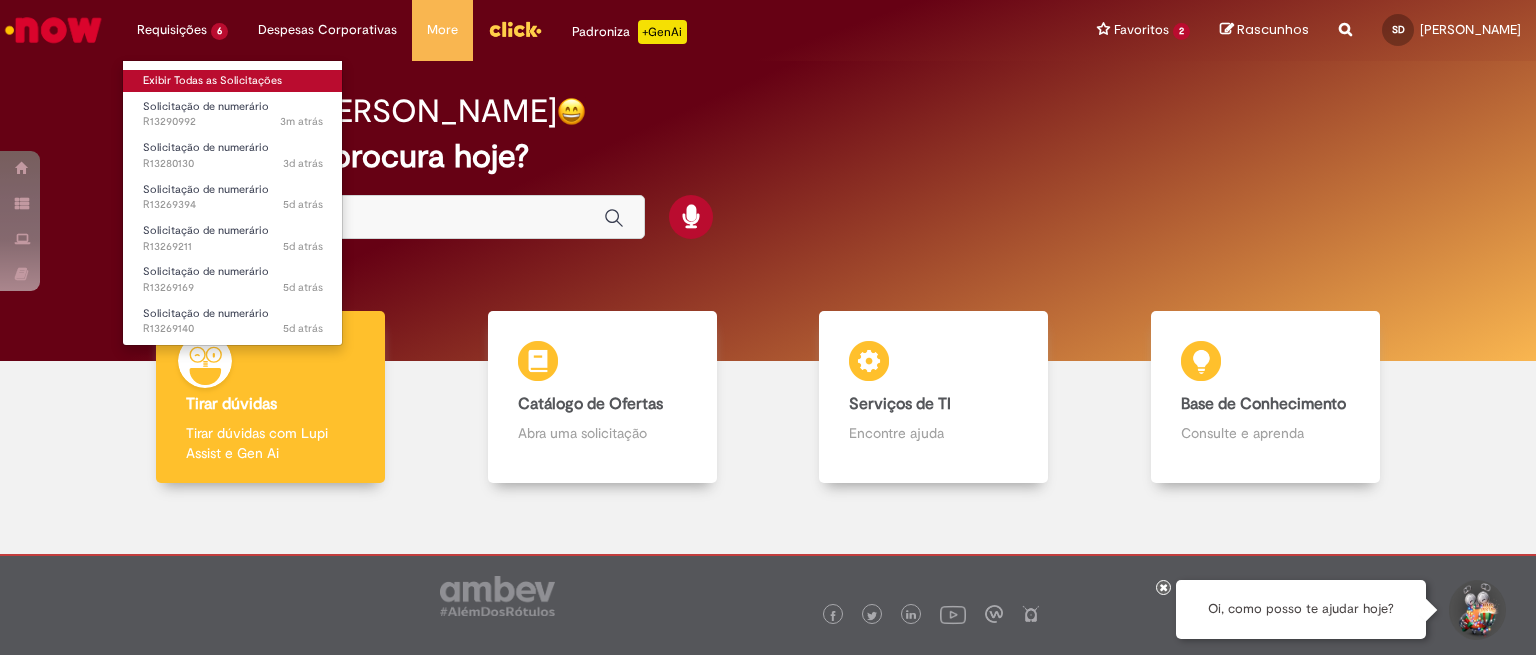 click on "Exibir Todas as Solicitações" at bounding box center (233, 81) 